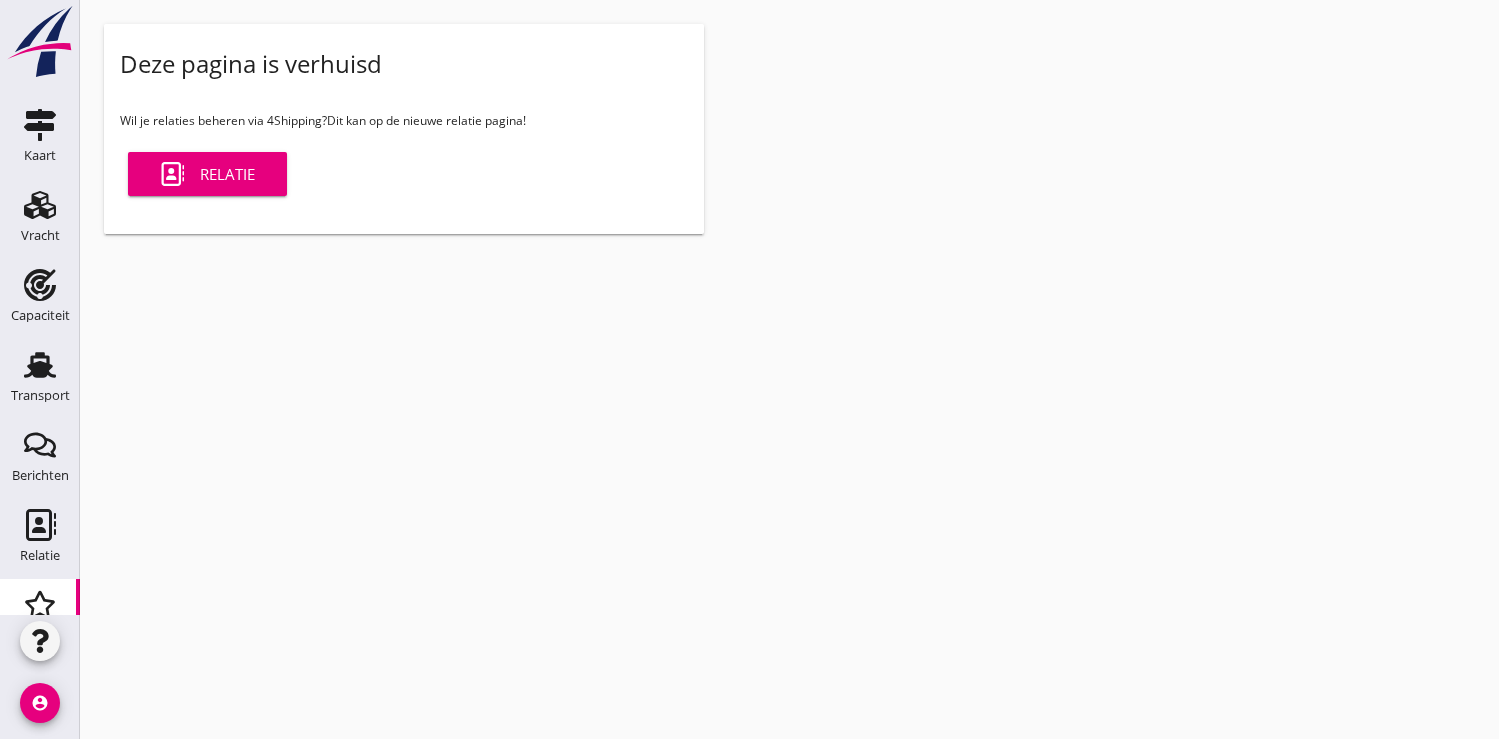 scroll, scrollTop: 0, scrollLeft: 0, axis: both 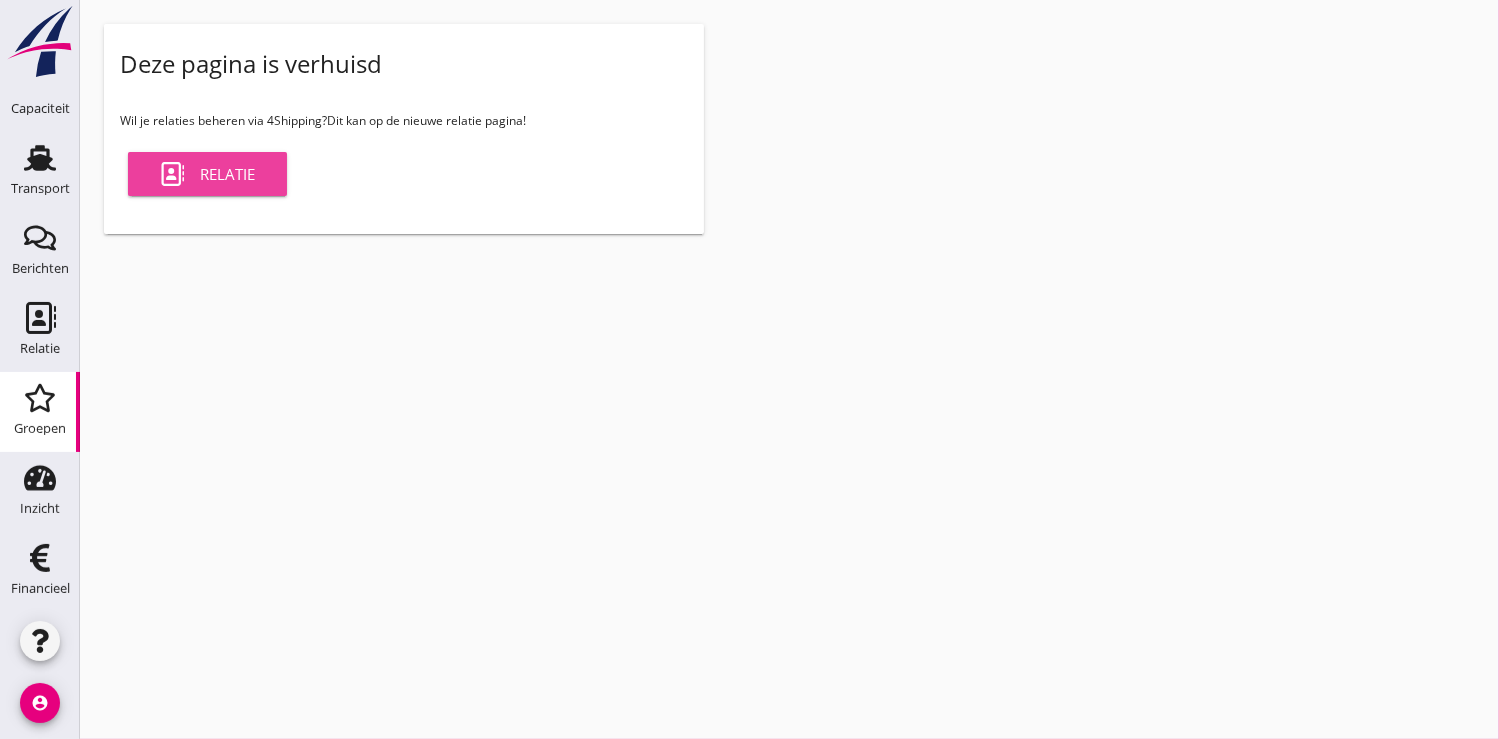 click on "Relatie" at bounding box center [207, 174] 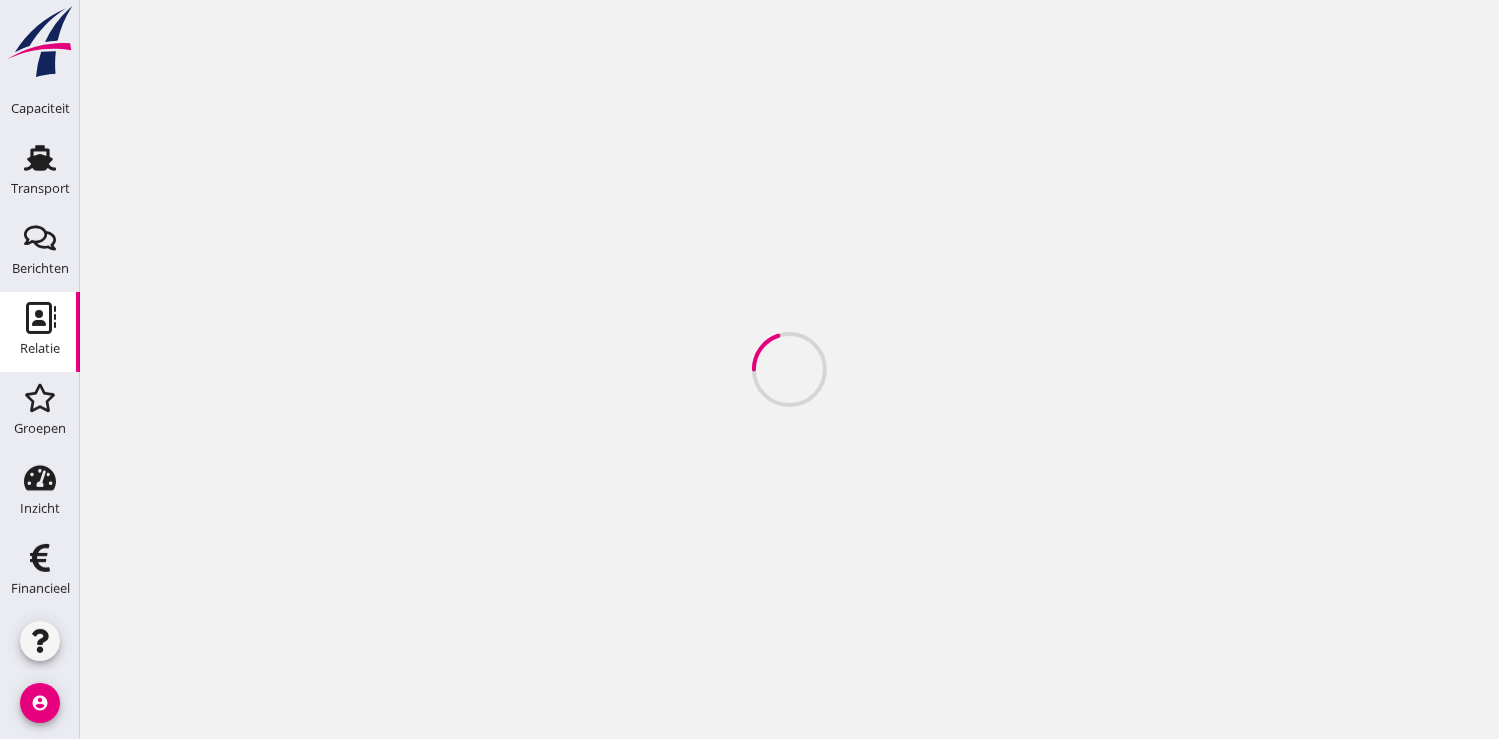 scroll, scrollTop: 0, scrollLeft: 0, axis: both 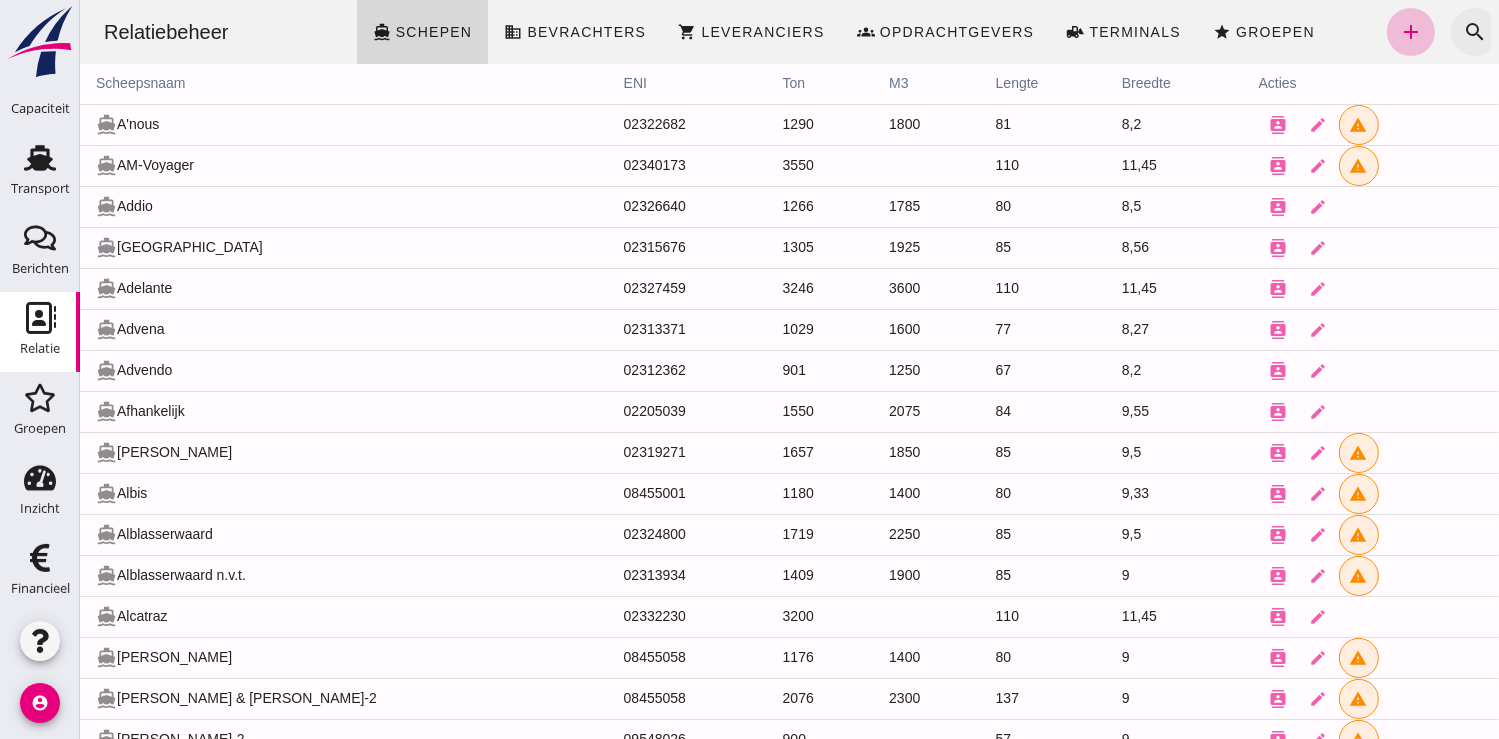 click on "search" at bounding box center [1474, 32] 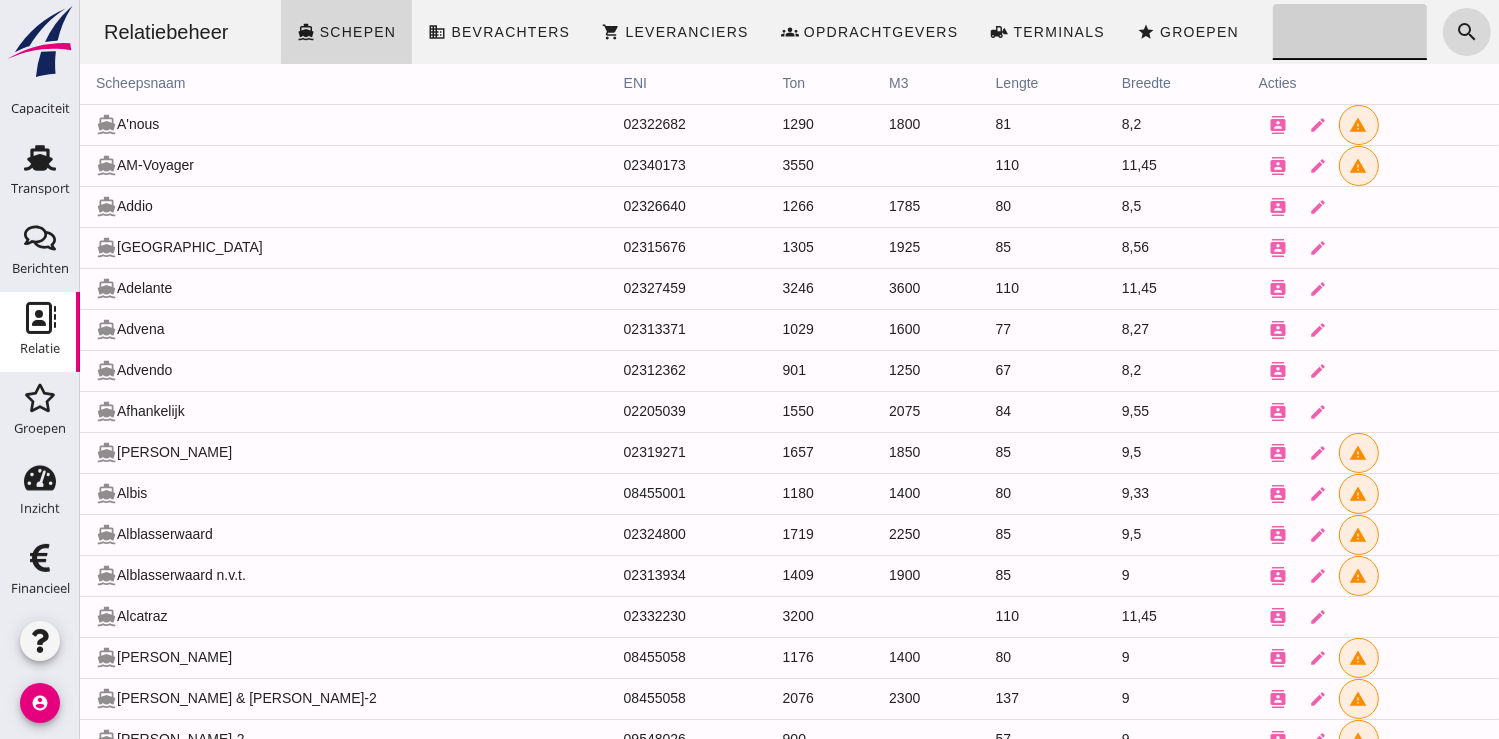click on "Zoeken..." 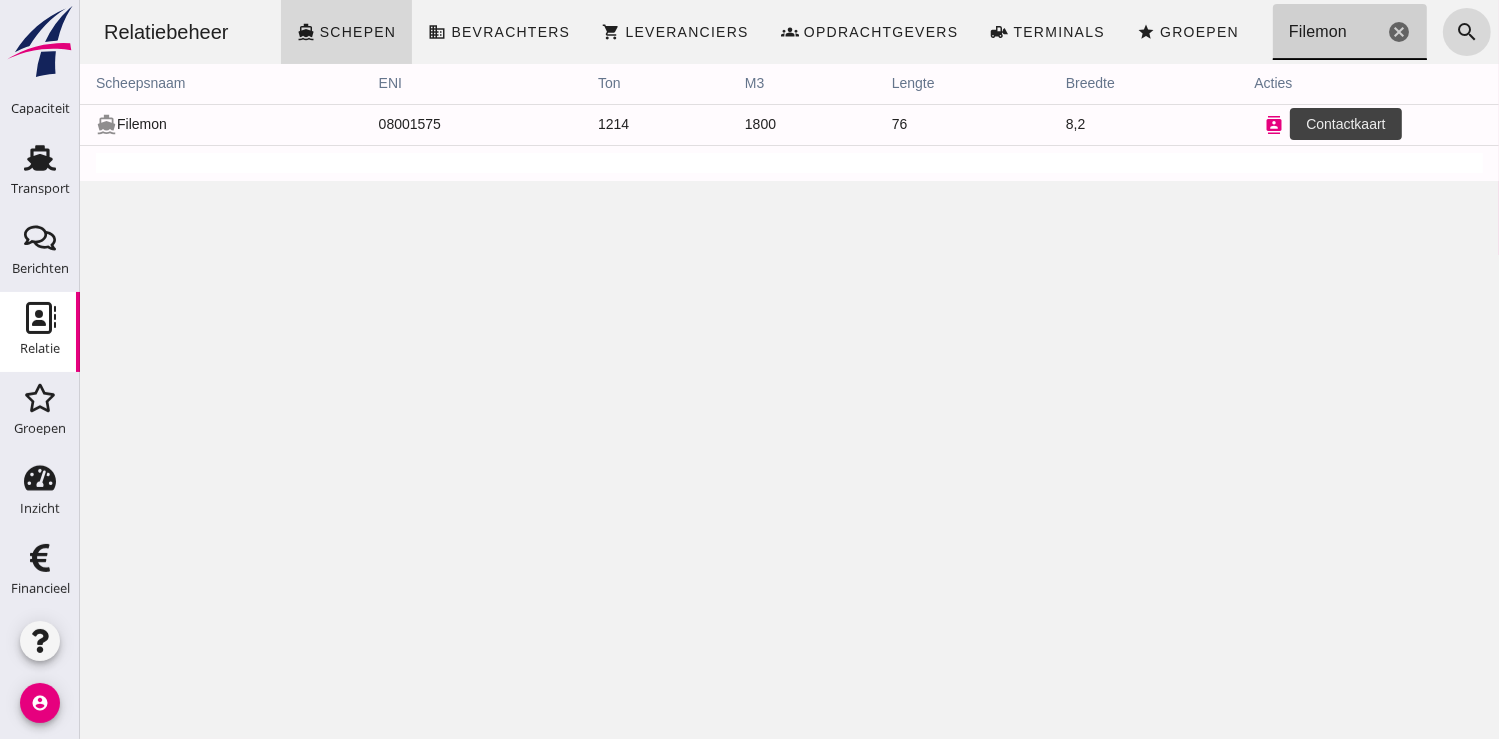 type on "Filemon" 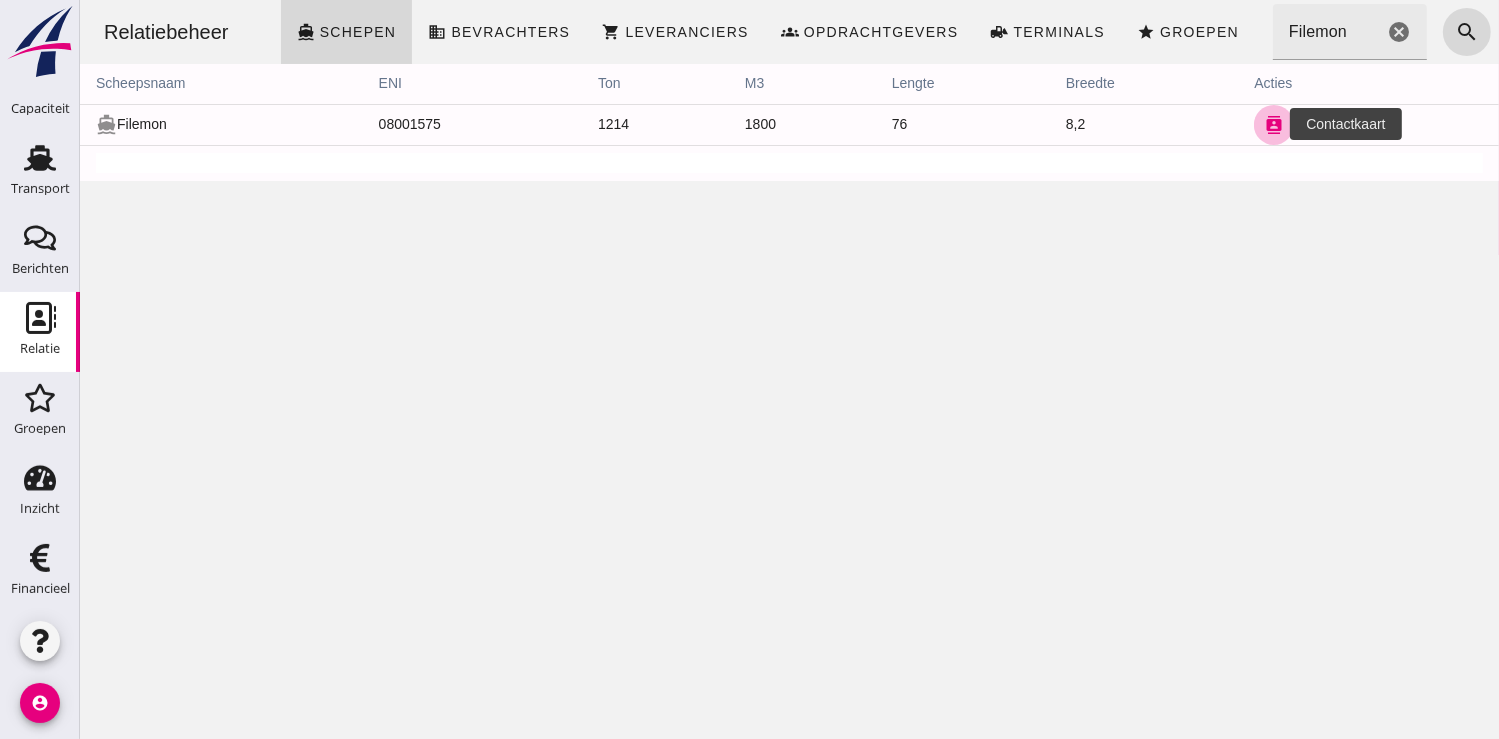 click on "contacts" at bounding box center [1273, 125] 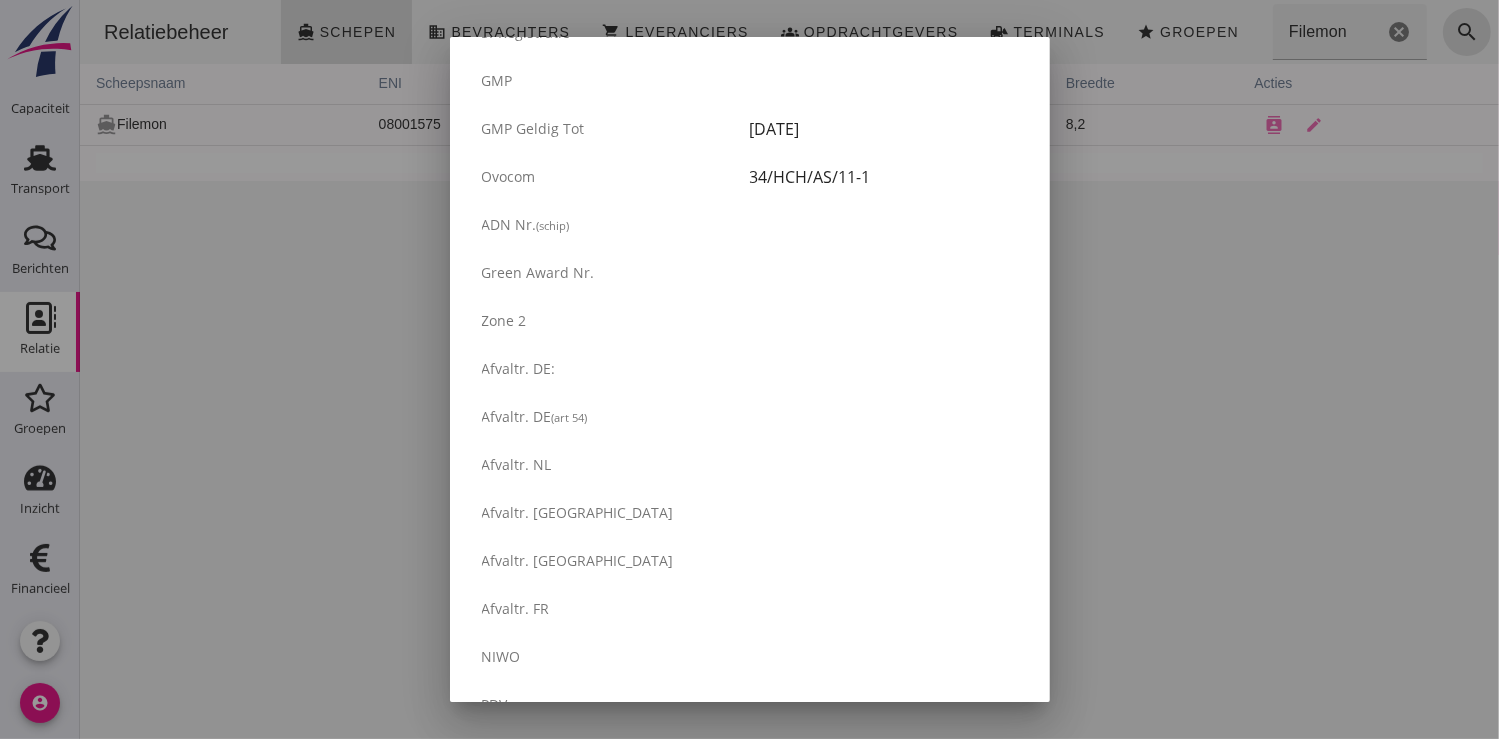 scroll, scrollTop: 3396, scrollLeft: 0, axis: vertical 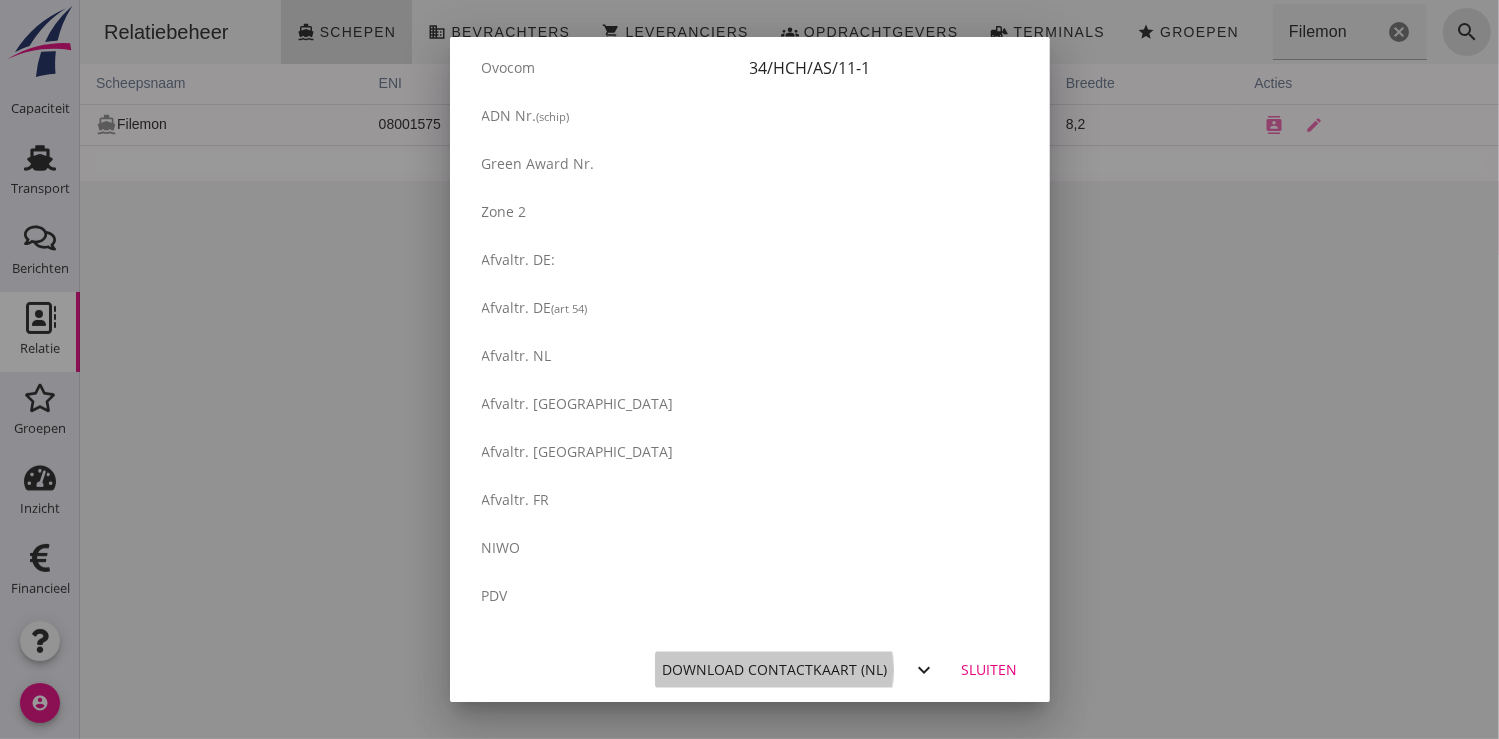 click on "Download contactkaart (nl)" at bounding box center (775, 669) 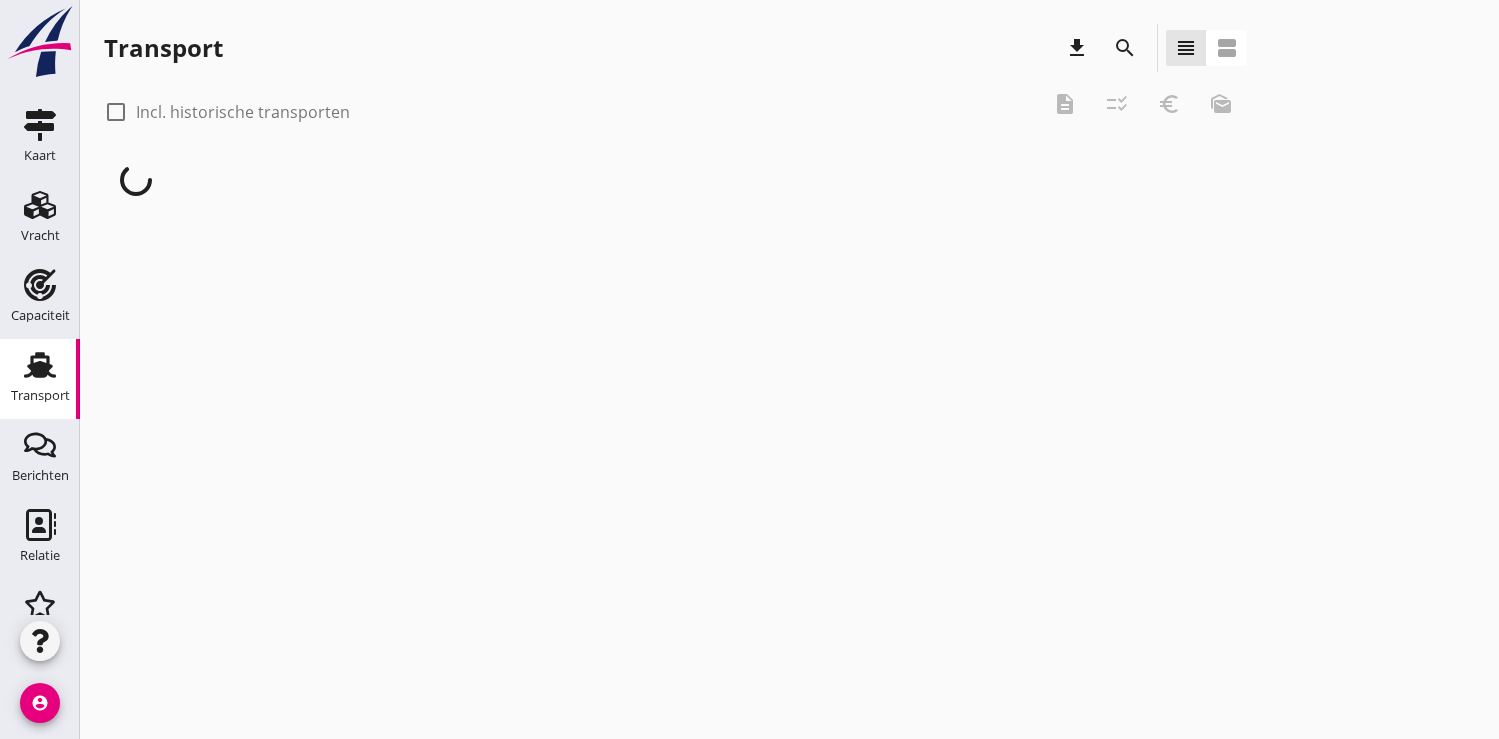 scroll, scrollTop: 0, scrollLeft: 0, axis: both 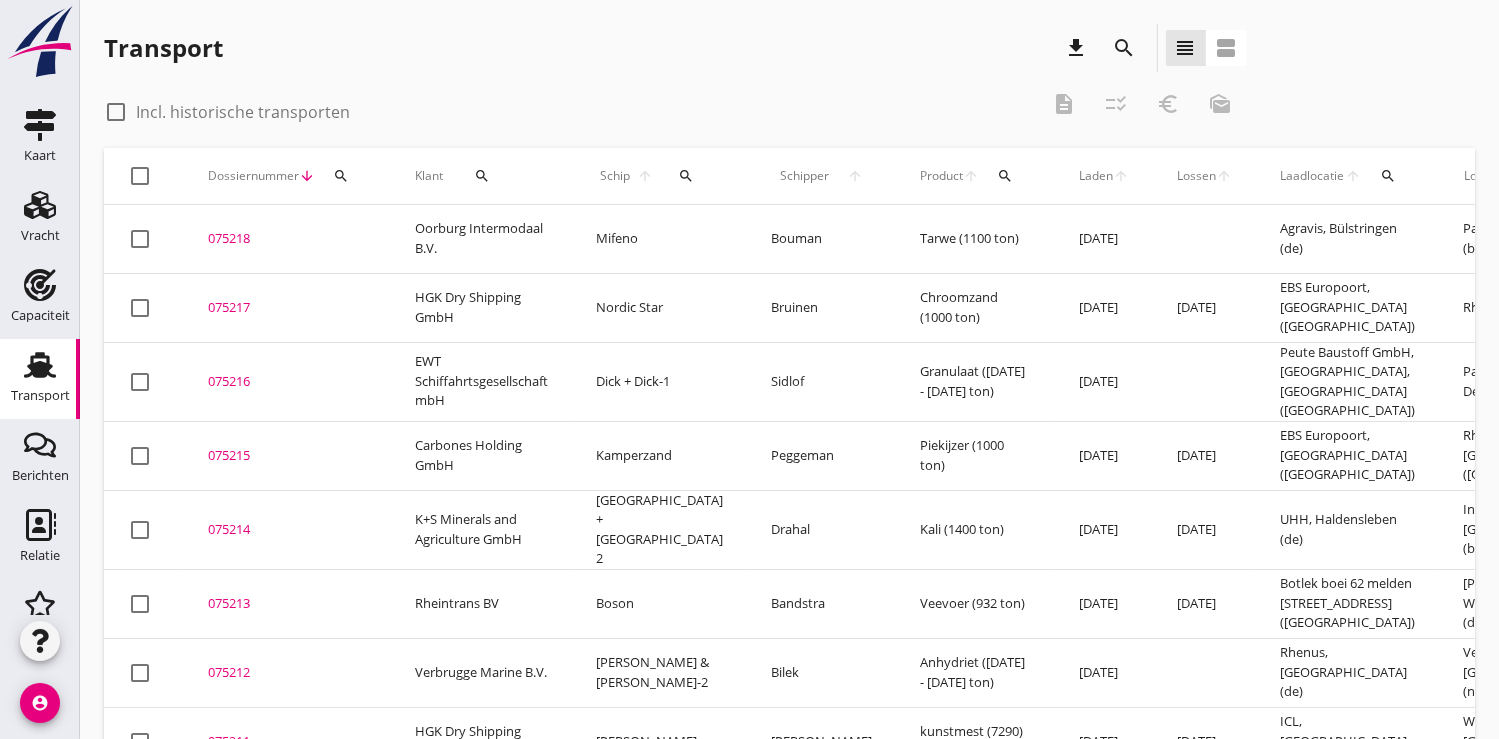 click on "search" at bounding box center (341, 176) 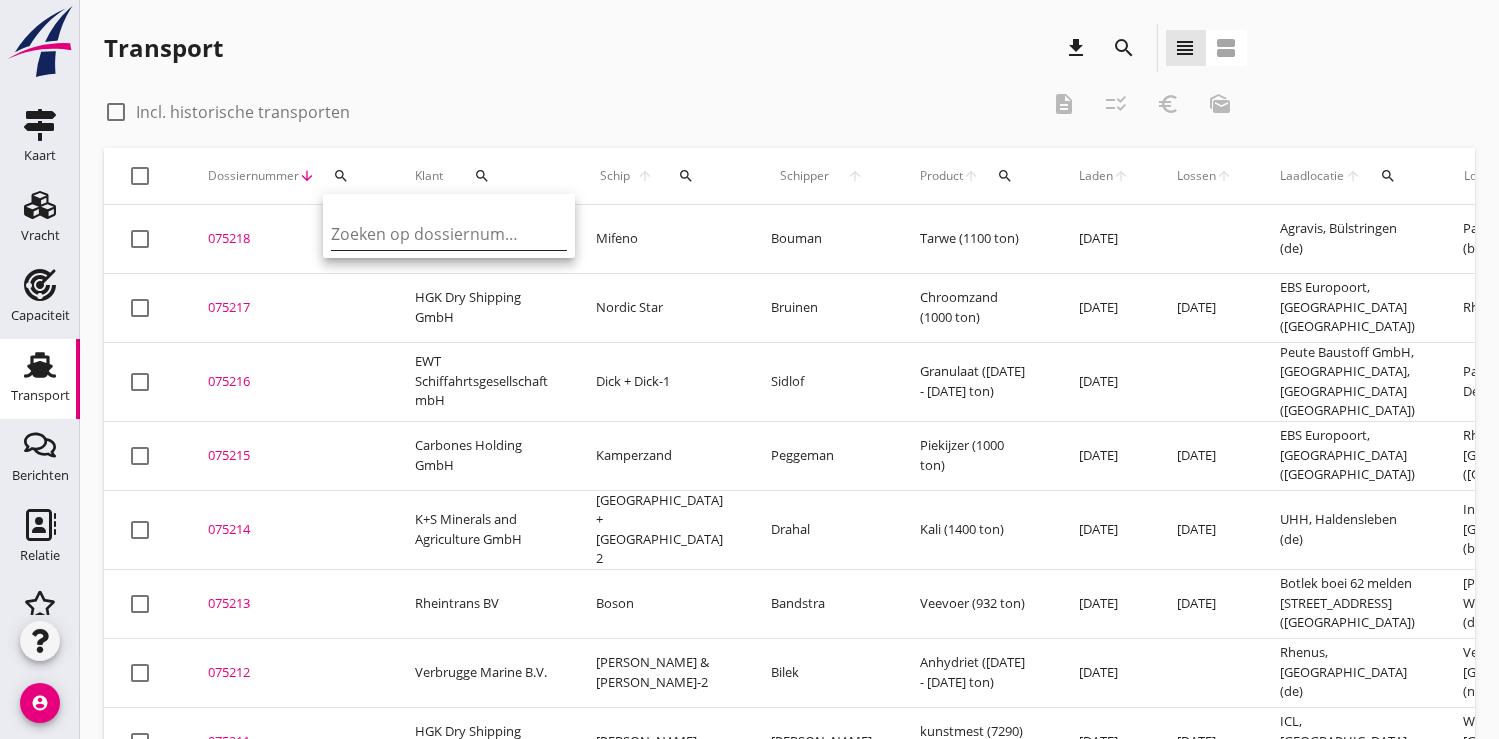 click at bounding box center [435, 234] 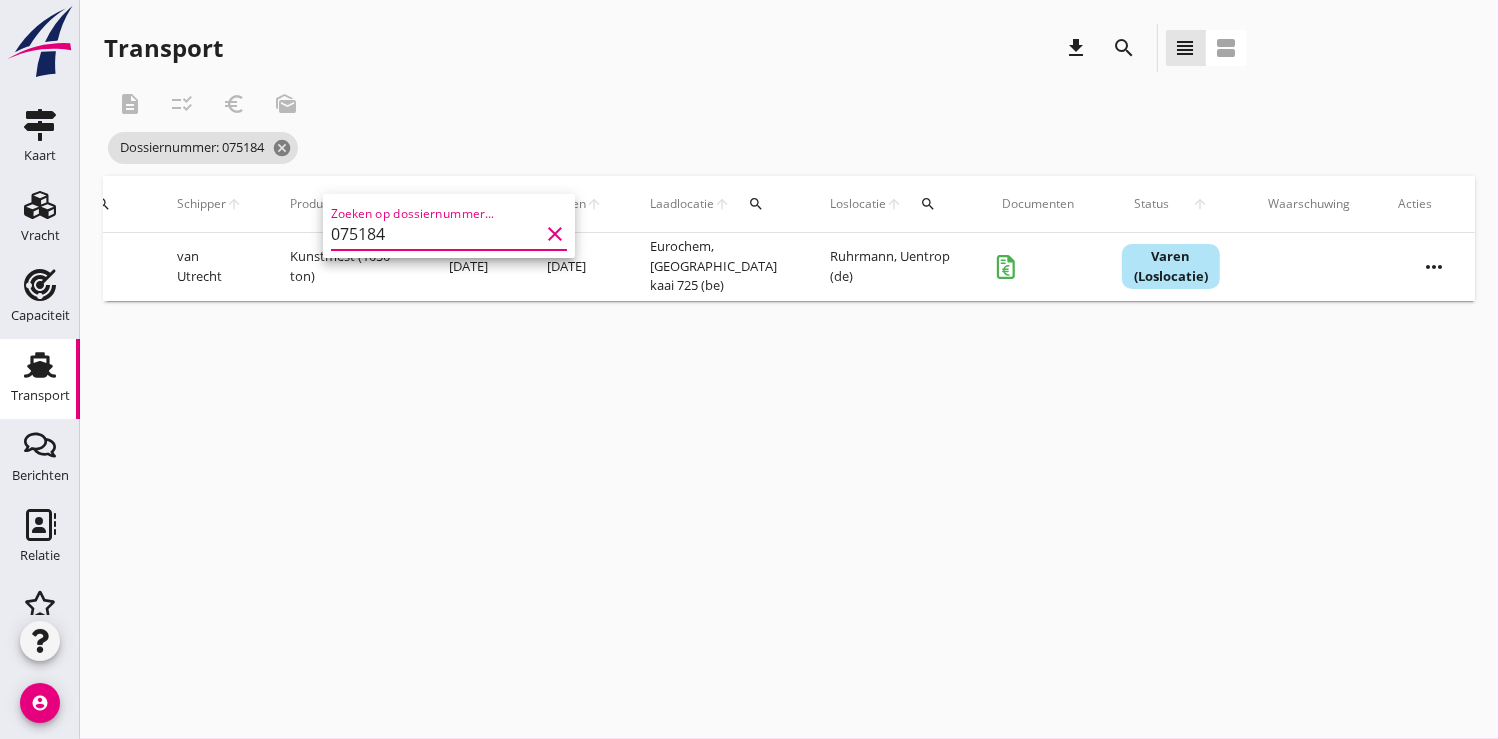 scroll, scrollTop: 0, scrollLeft: 534, axis: horizontal 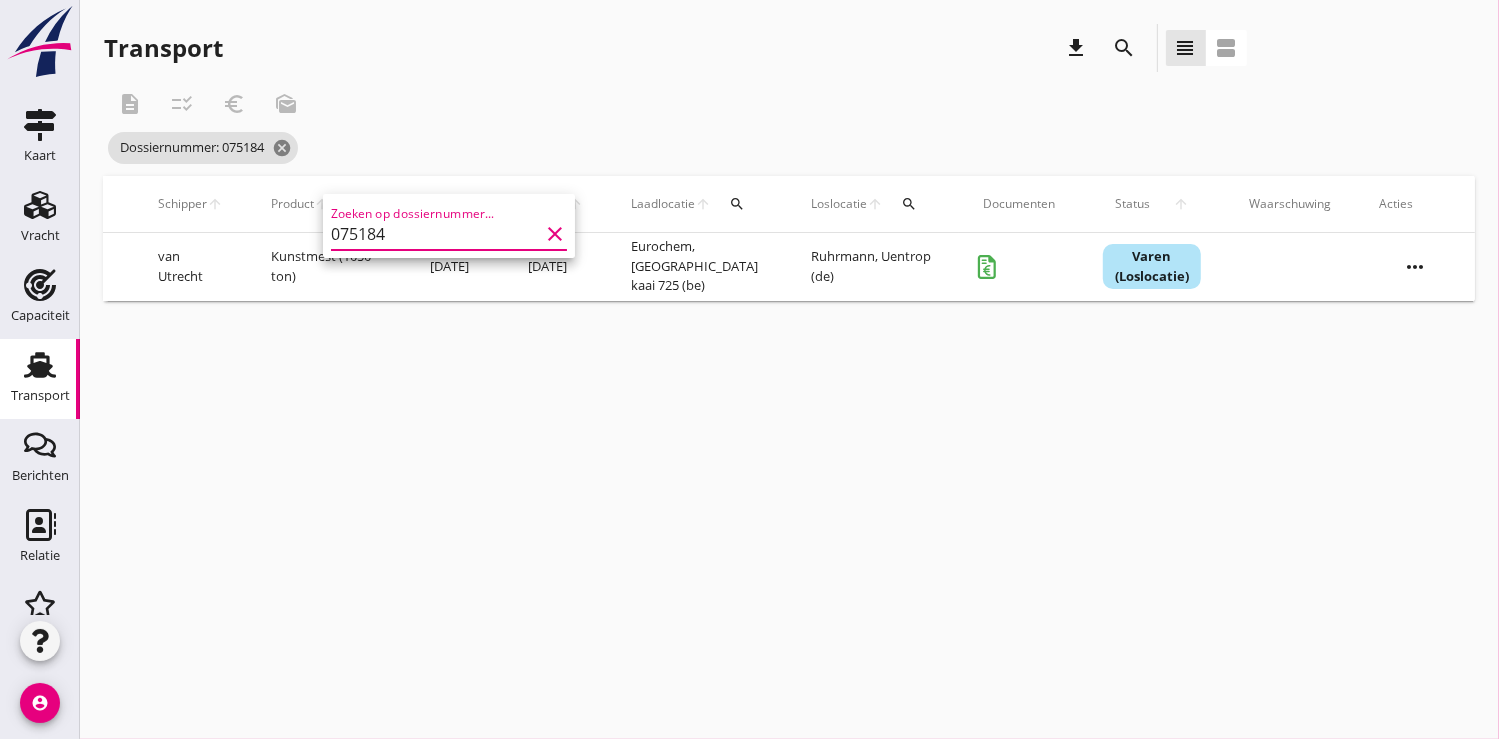 type on "075184" 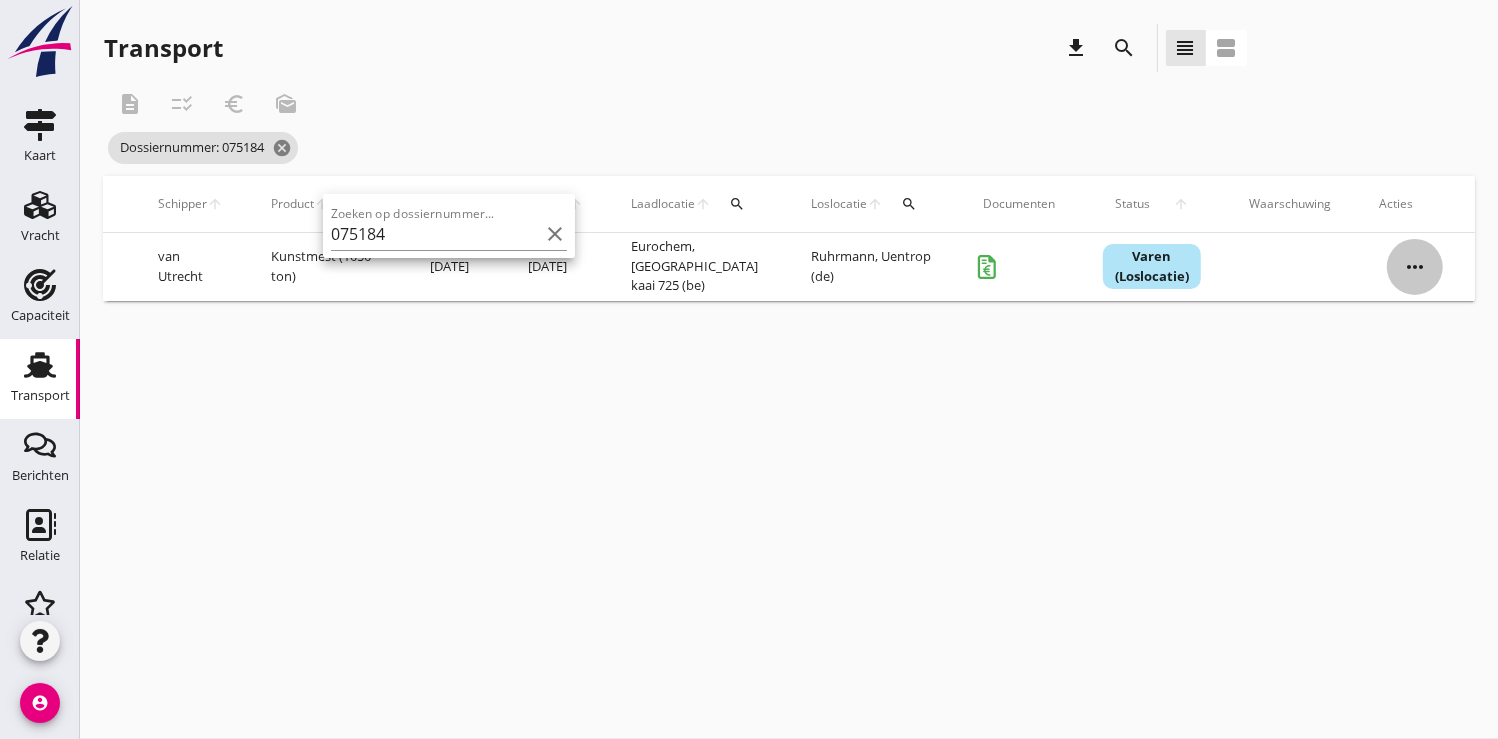click on "more_horiz" at bounding box center (1415, 267) 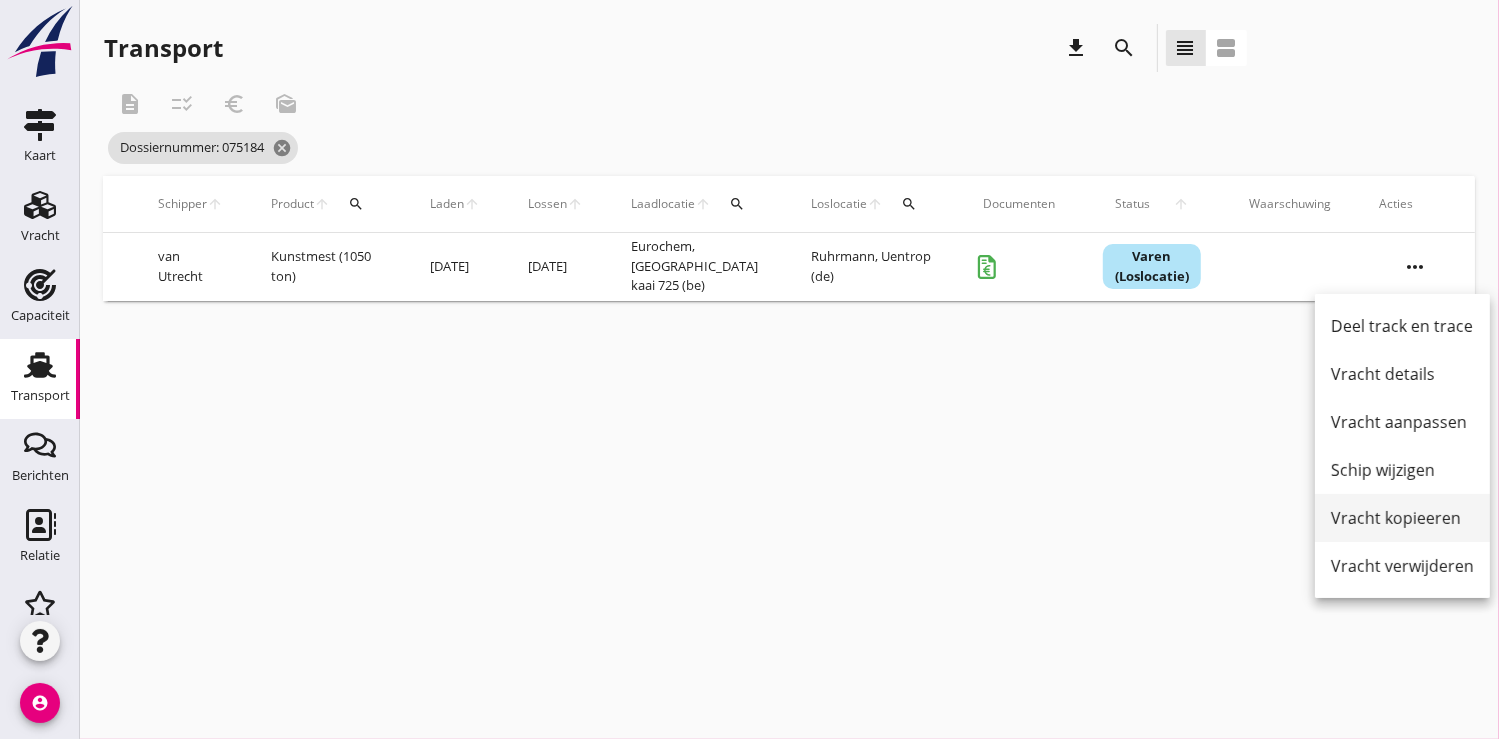 click on "Vracht kopieeren" at bounding box center (1402, 518) 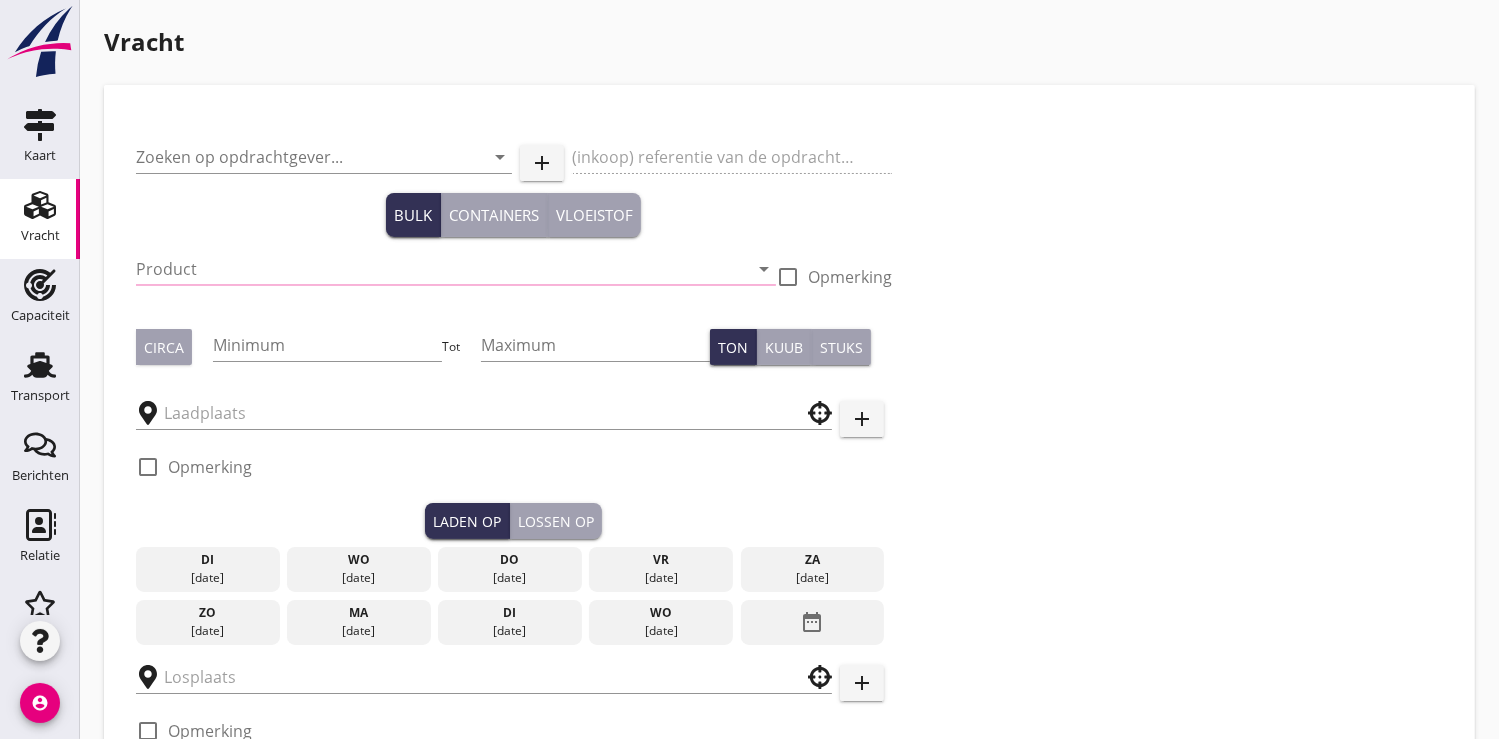 type on "EuroChem Group AG" 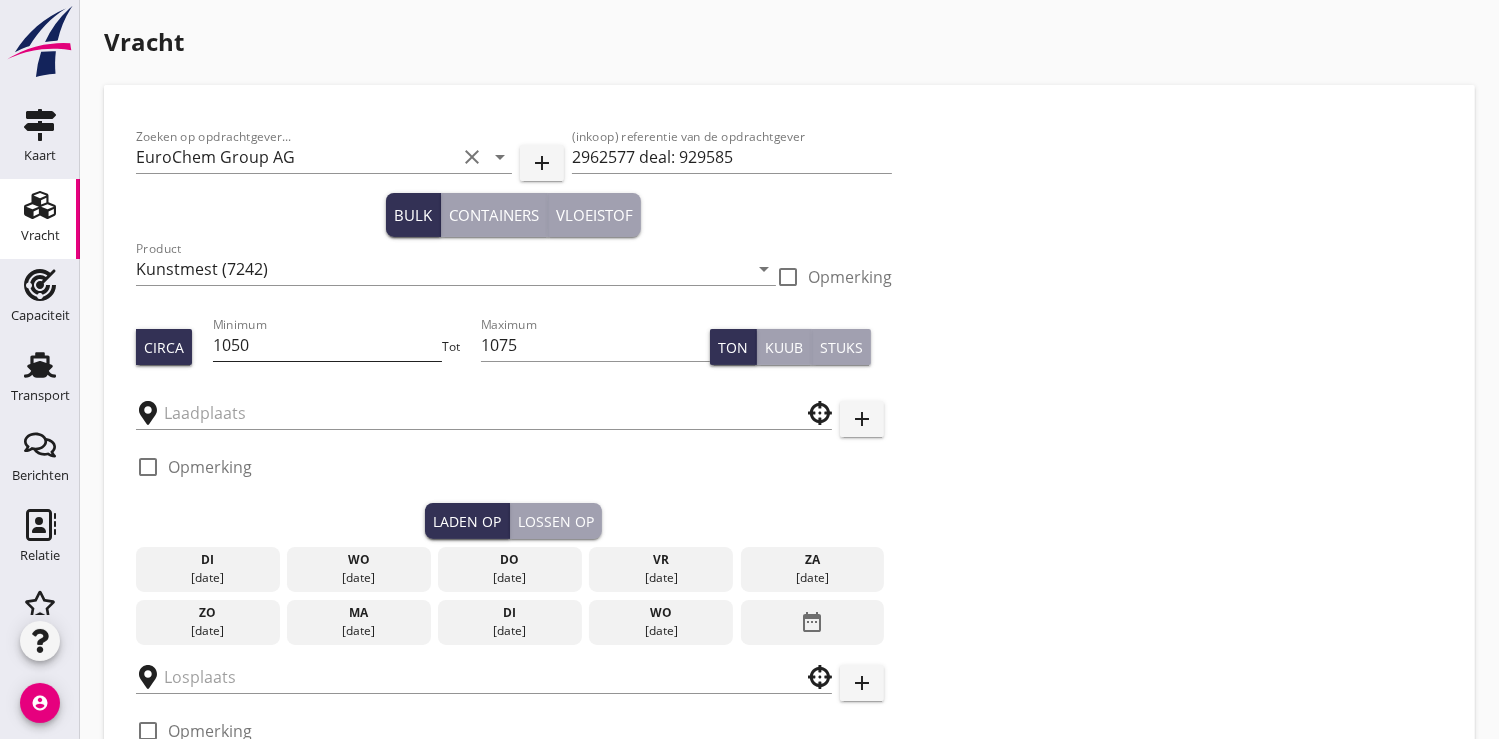 type on "Eurochem" 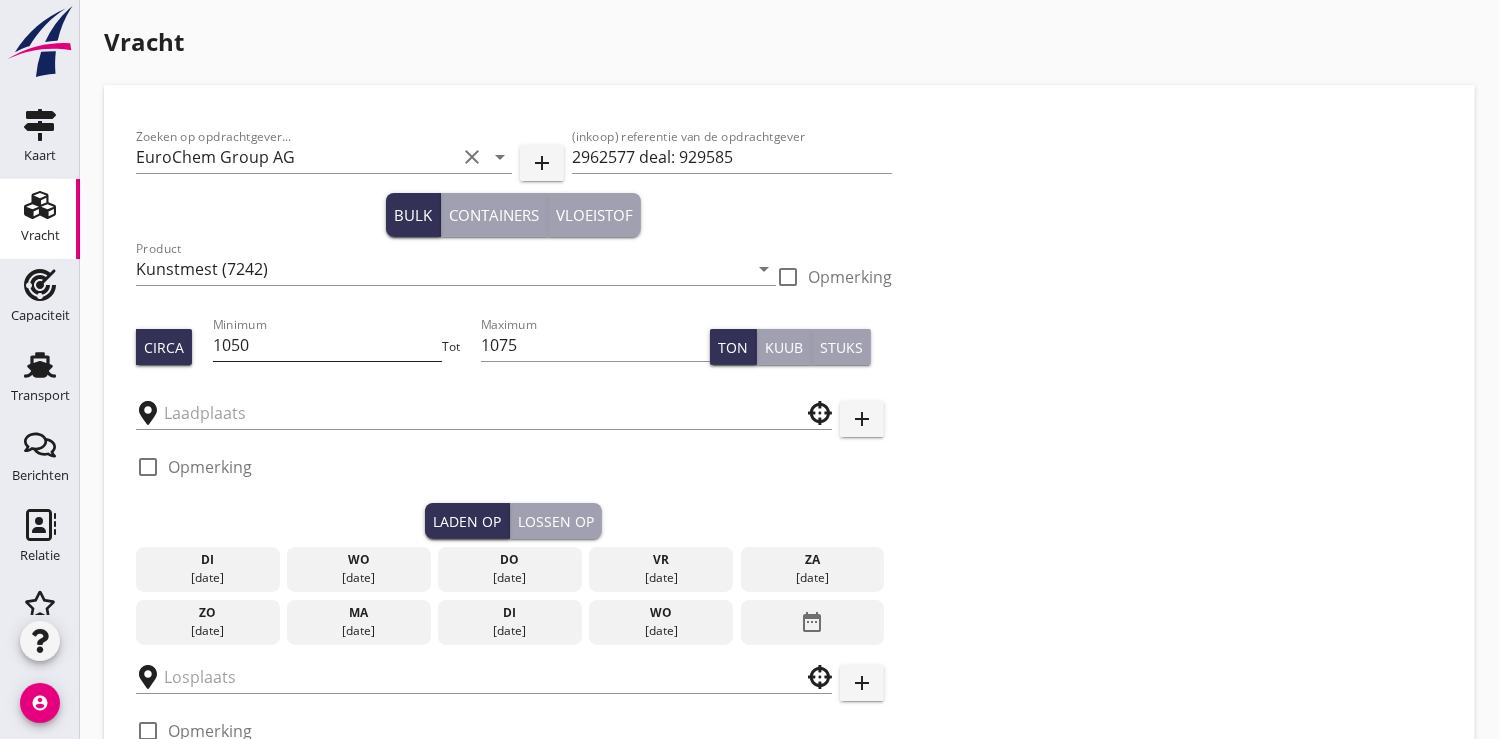 type on "Ruhrmann" 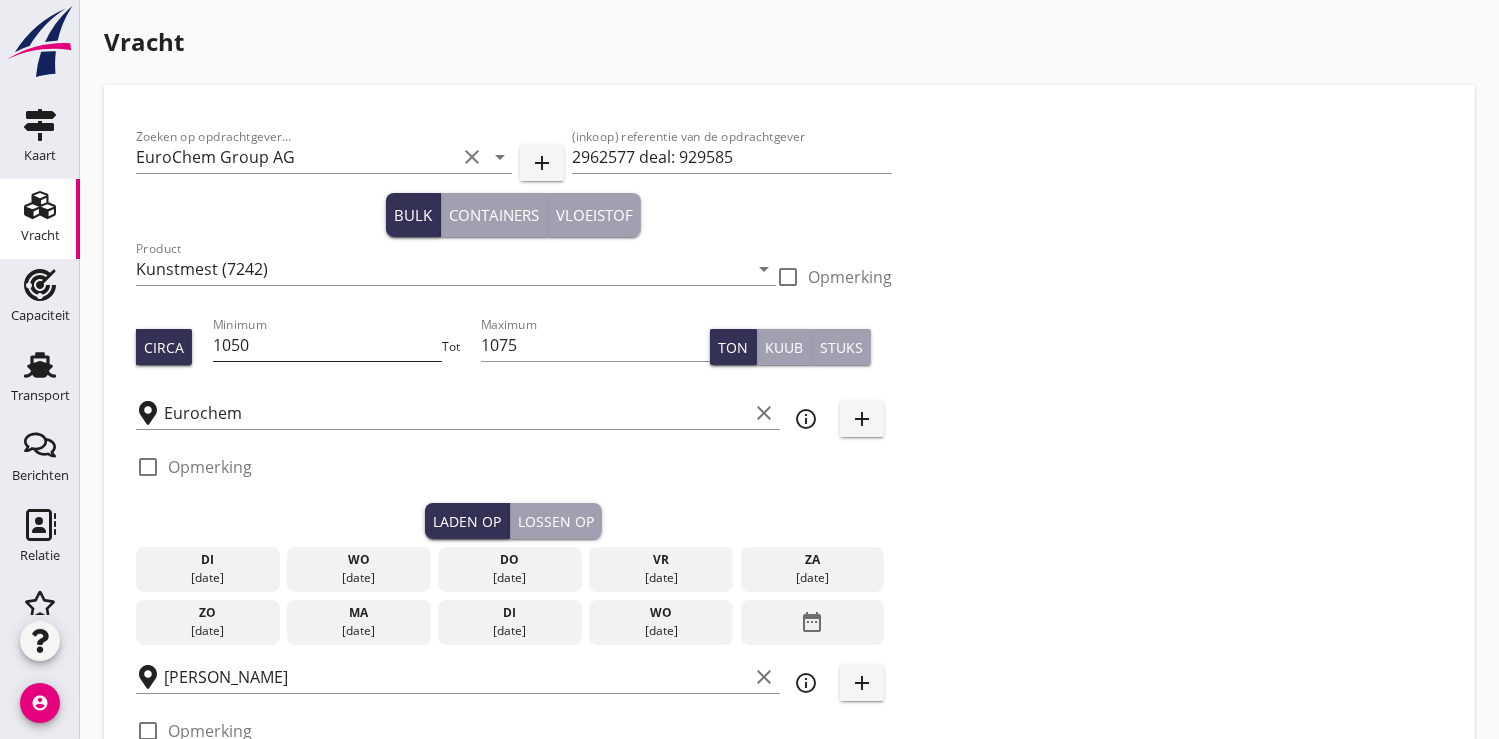 type on "12500" 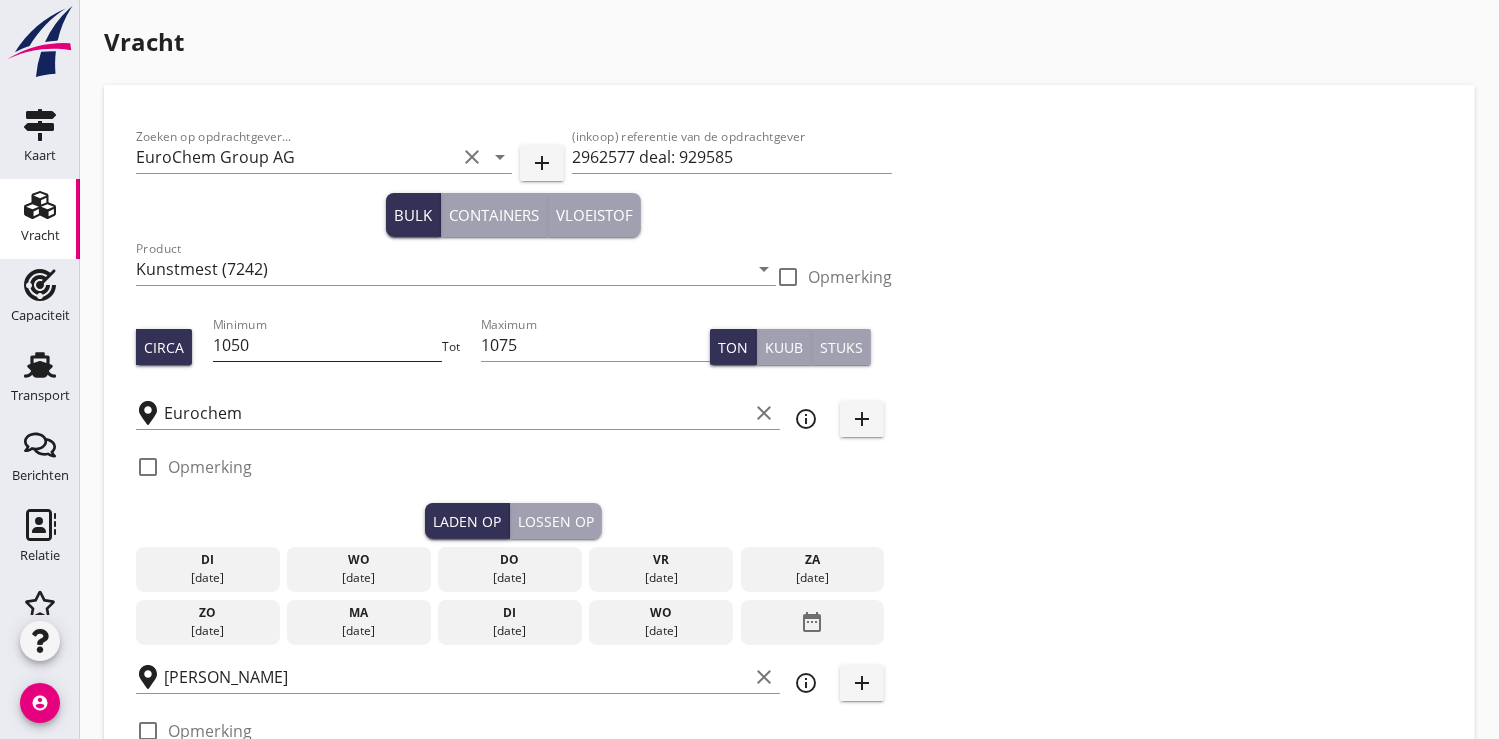 radio on "false" 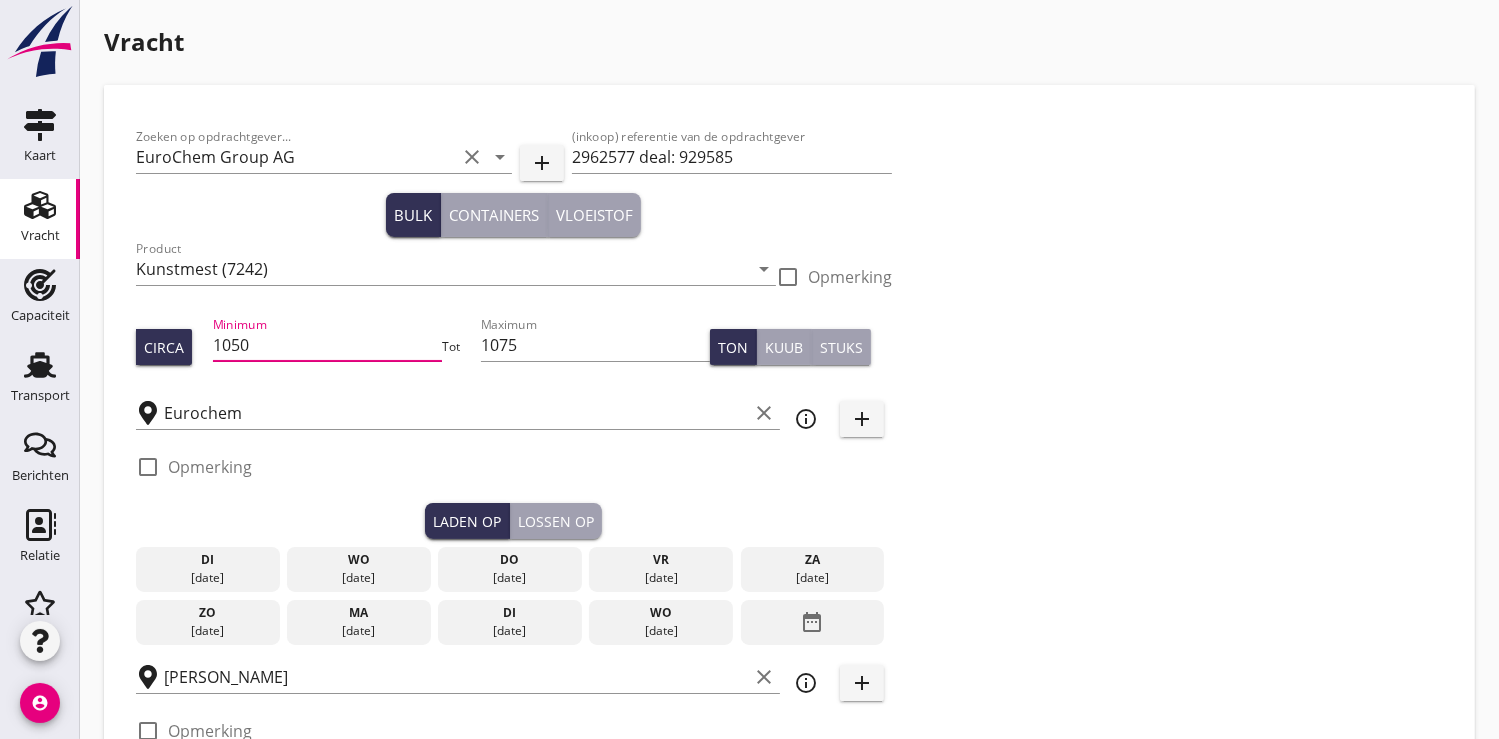 click on "1050" at bounding box center [327, 345] 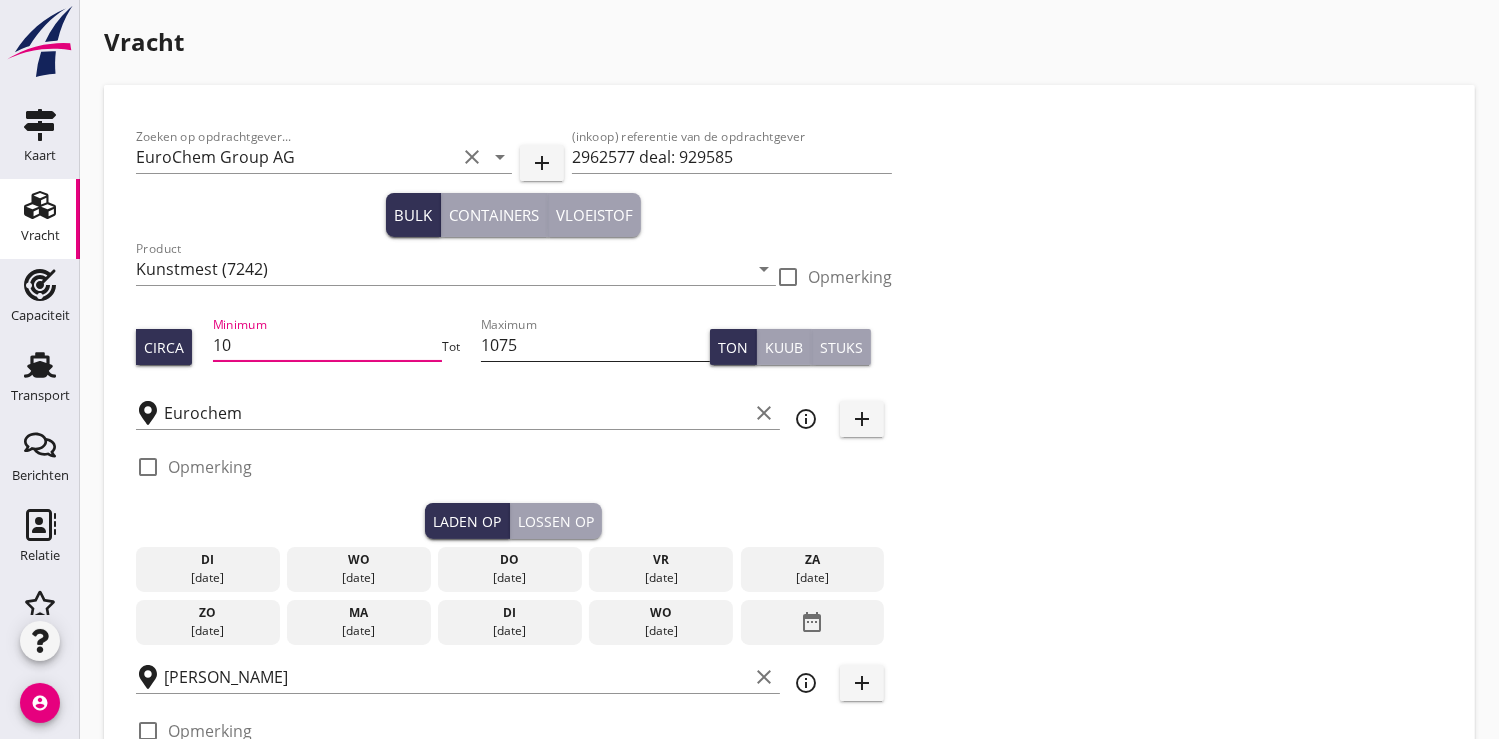 type on "10" 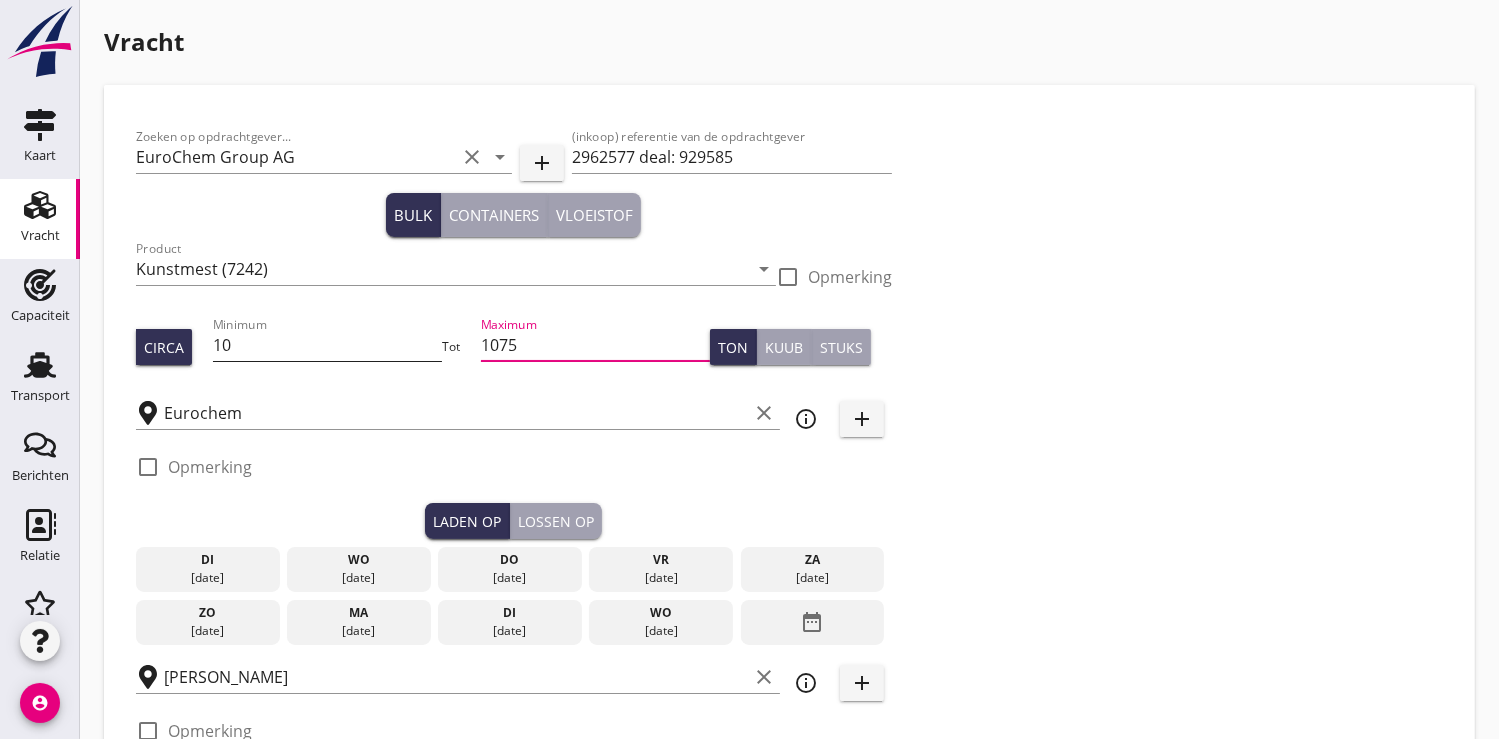 scroll, scrollTop: 0, scrollLeft: 0, axis: both 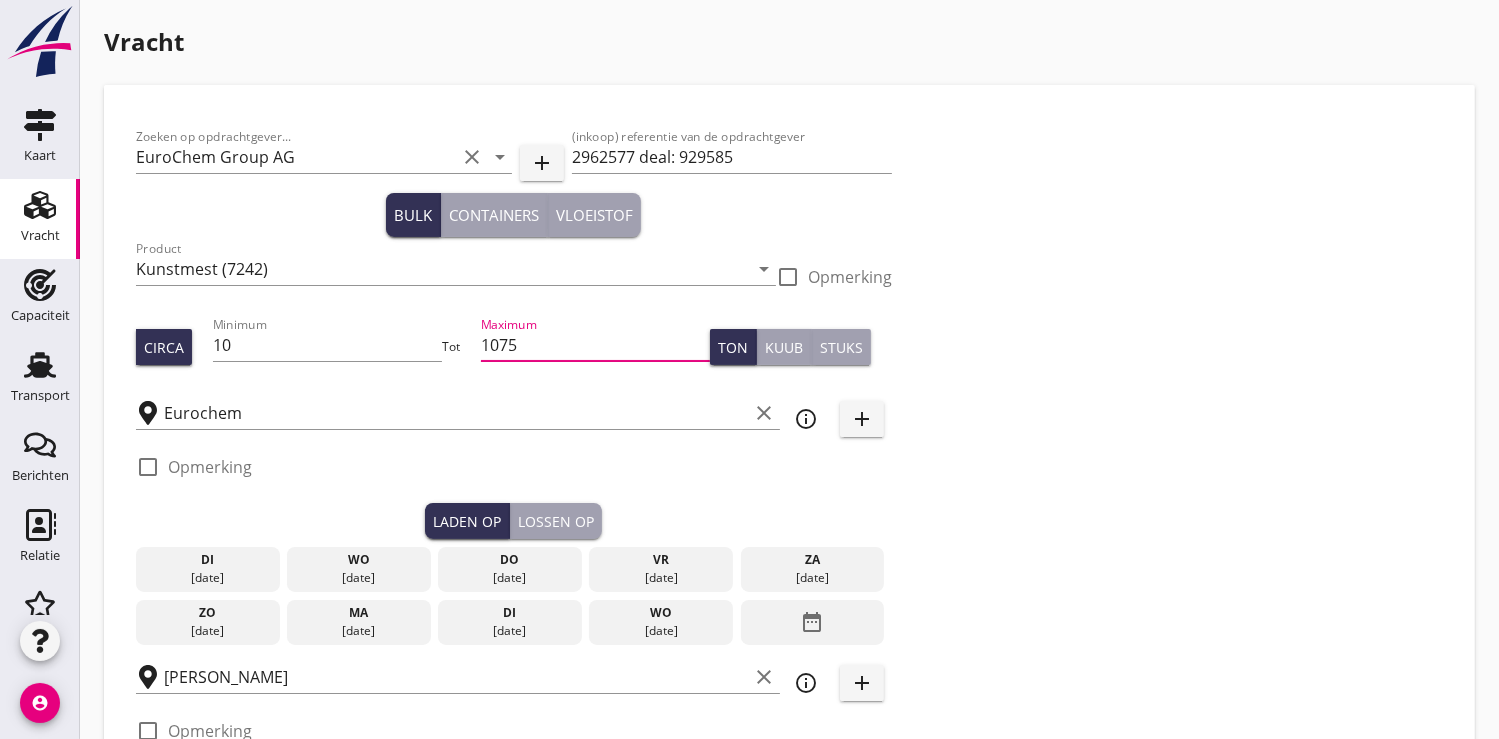 drag, startPoint x: 520, startPoint y: 345, endPoint x: 456, endPoint y: 359, distance: 65.51336 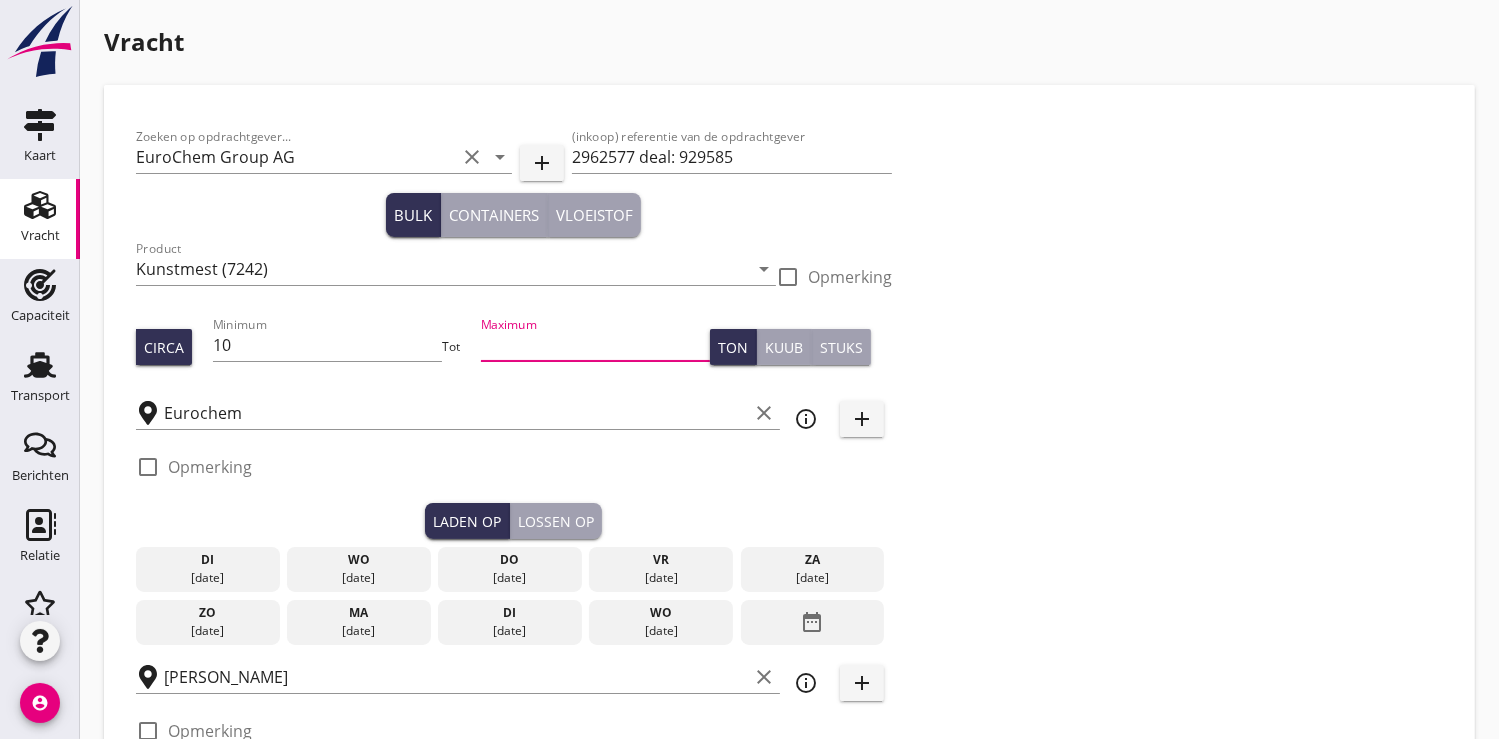 type 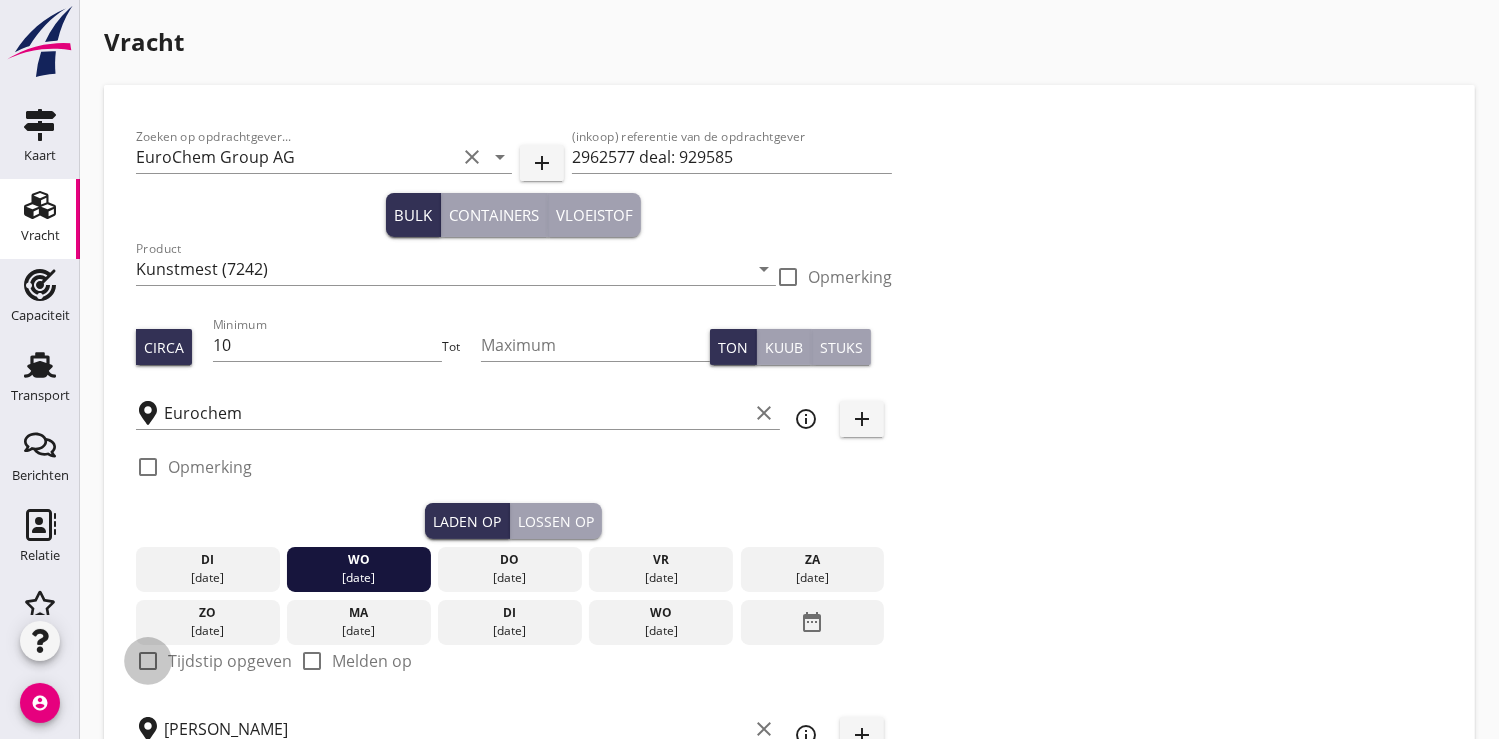click at bounding box center (148, 661) 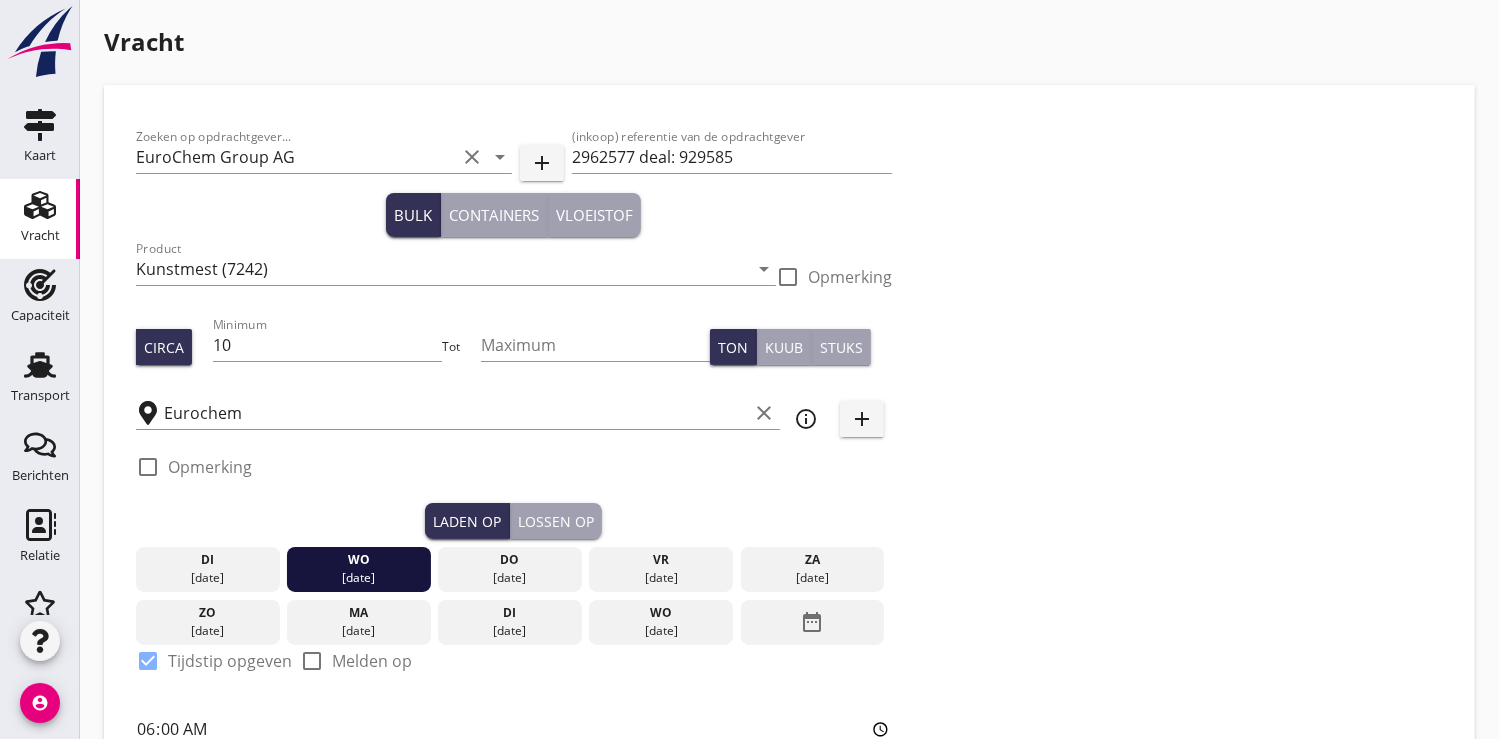 scroll, scrollTop: 111, scrollLeft: 0, axis: vertical 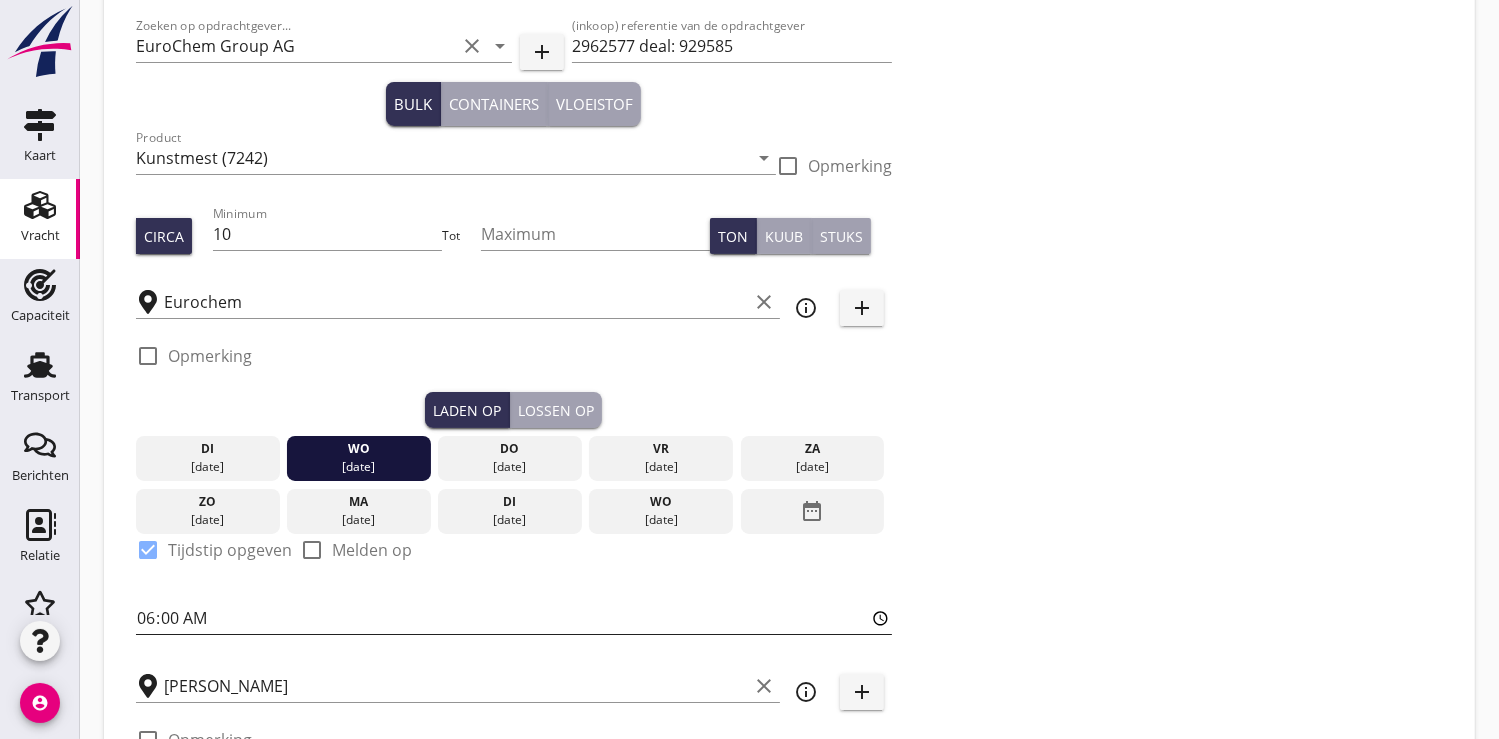click on "06:00" at bounding box center (514, 618) 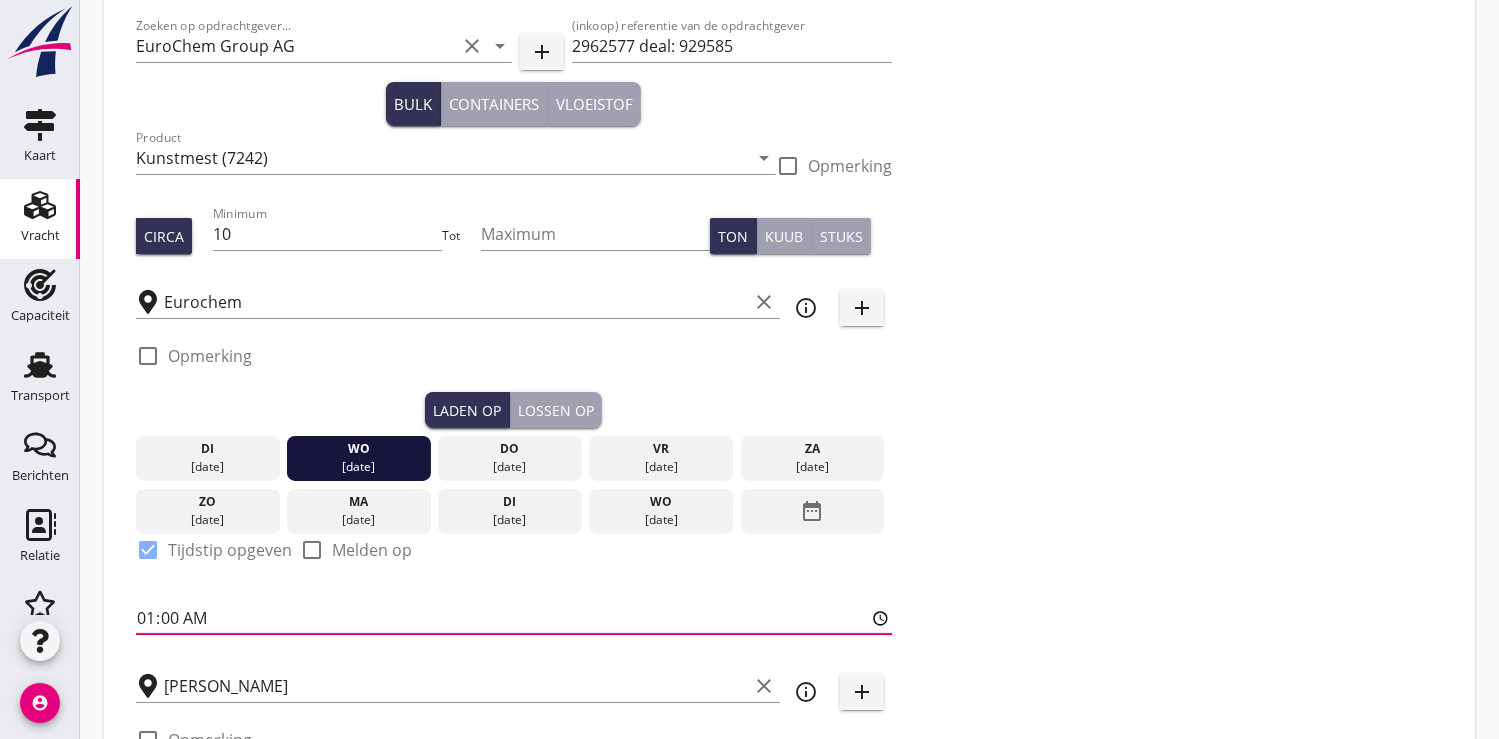 type on "10:00" 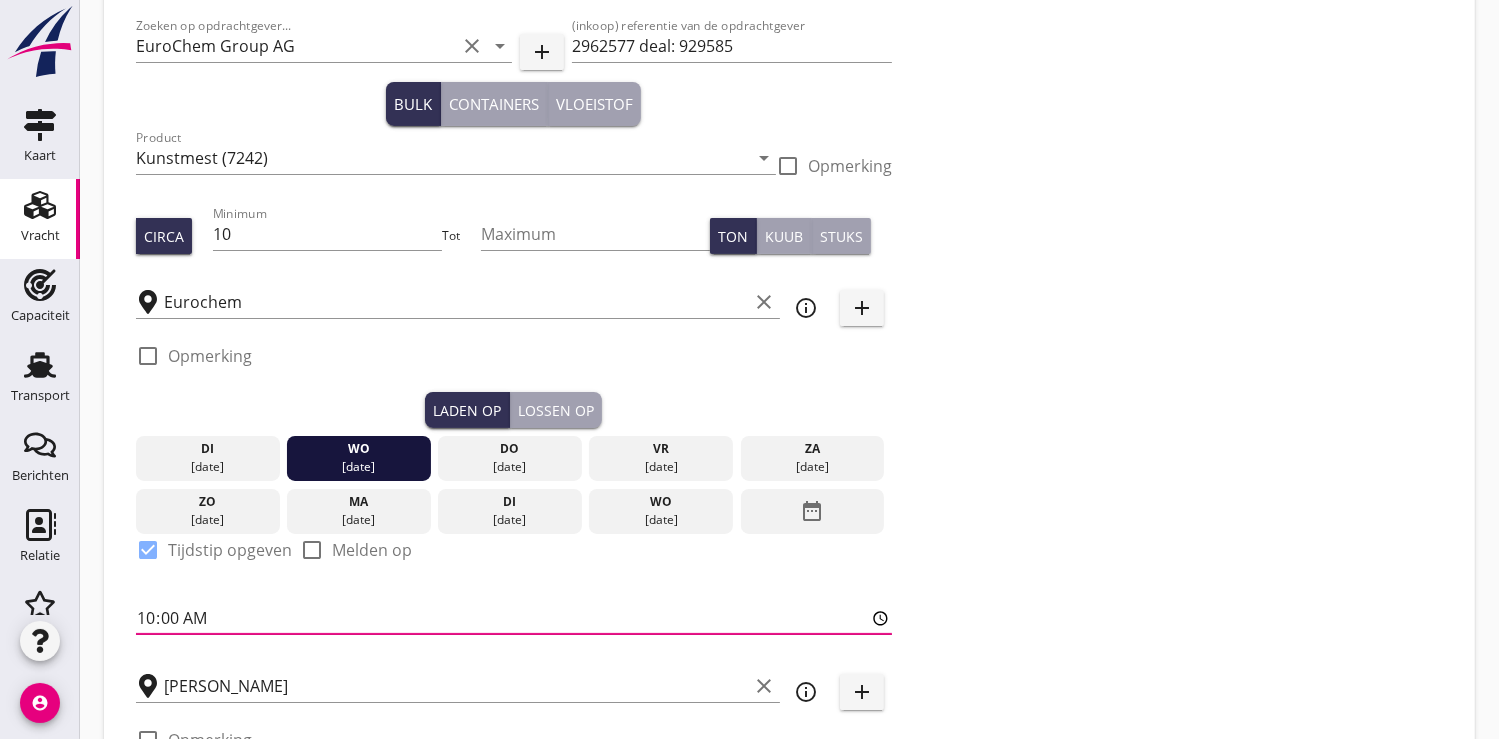 click on "Lossen op" at bounding box center [556, 410] 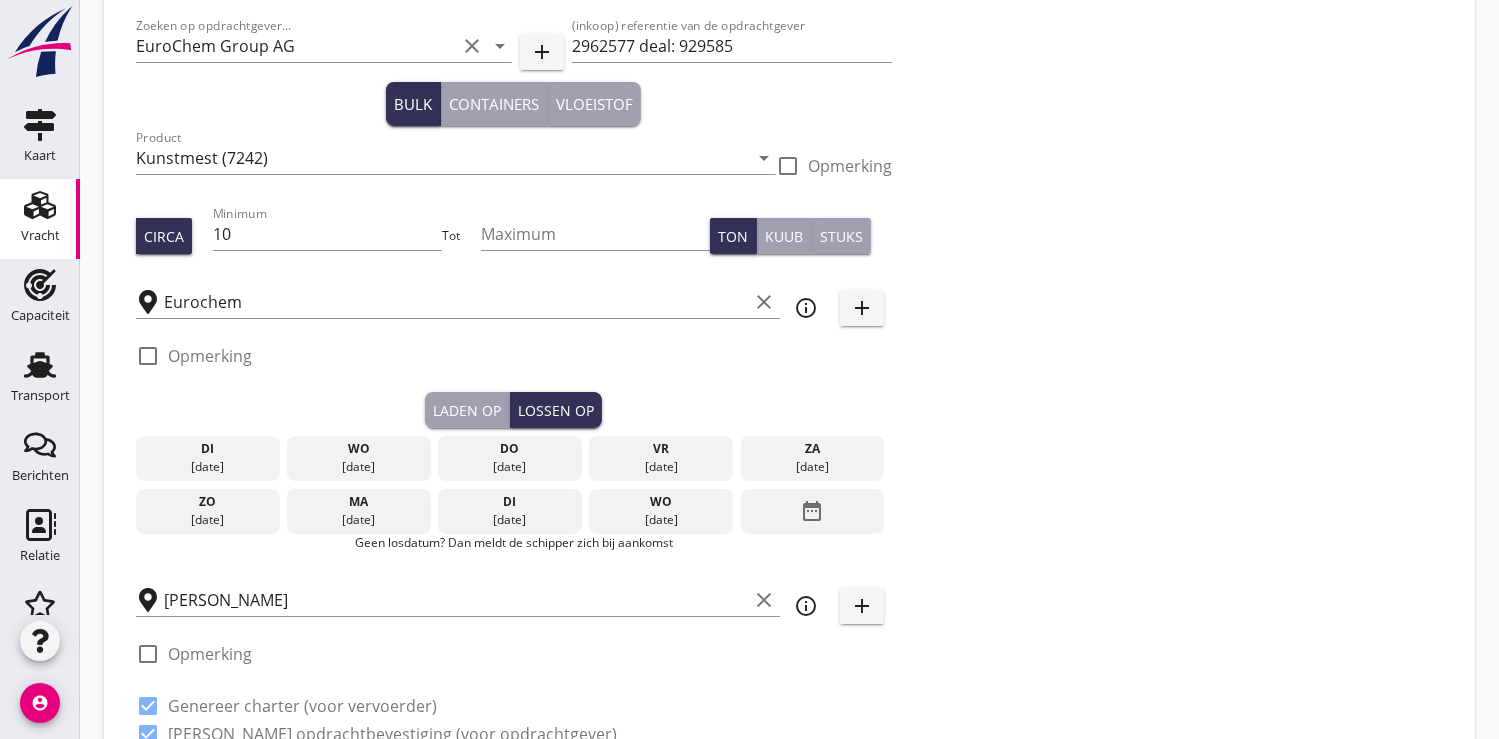 click on "ma" at bounding box center (359, 502) 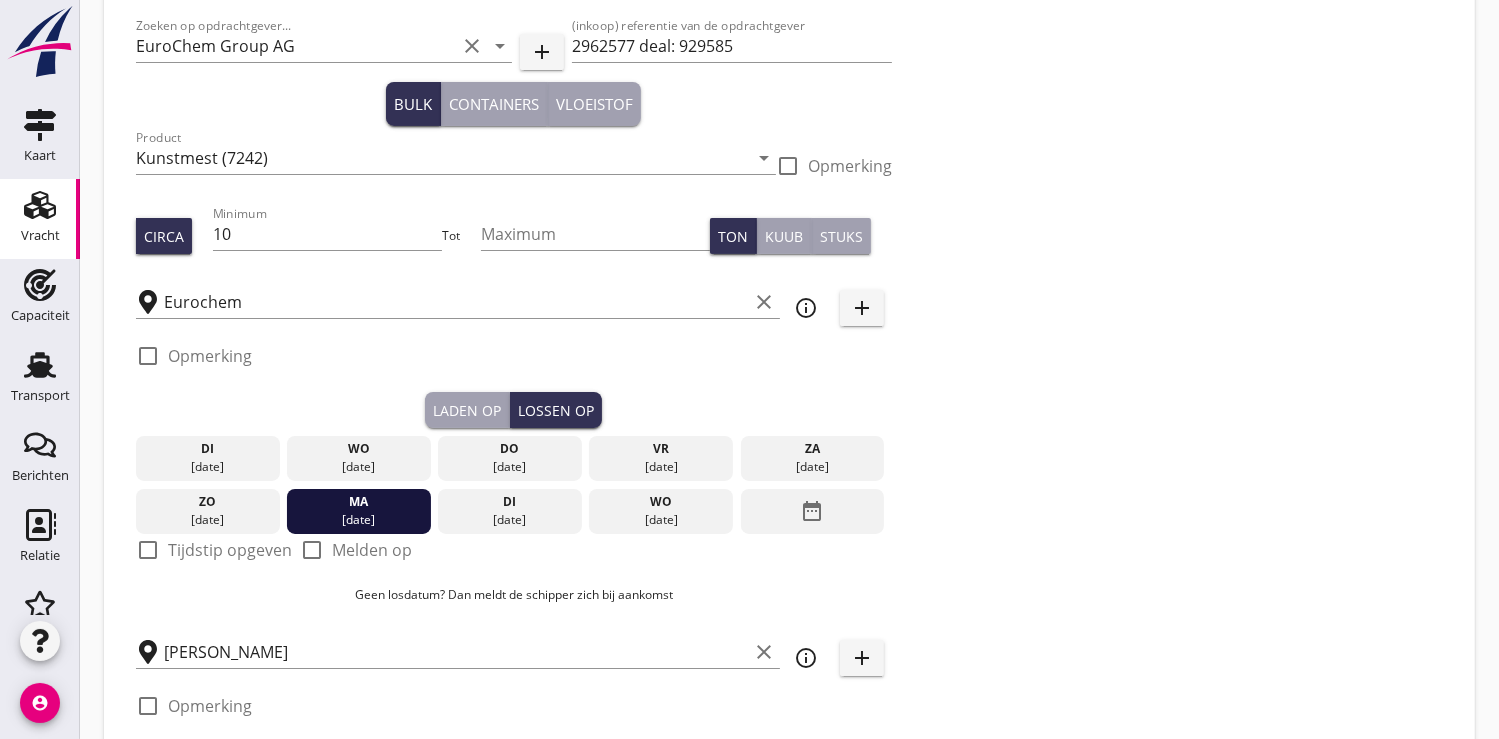 click at bounding box center [148, 550] 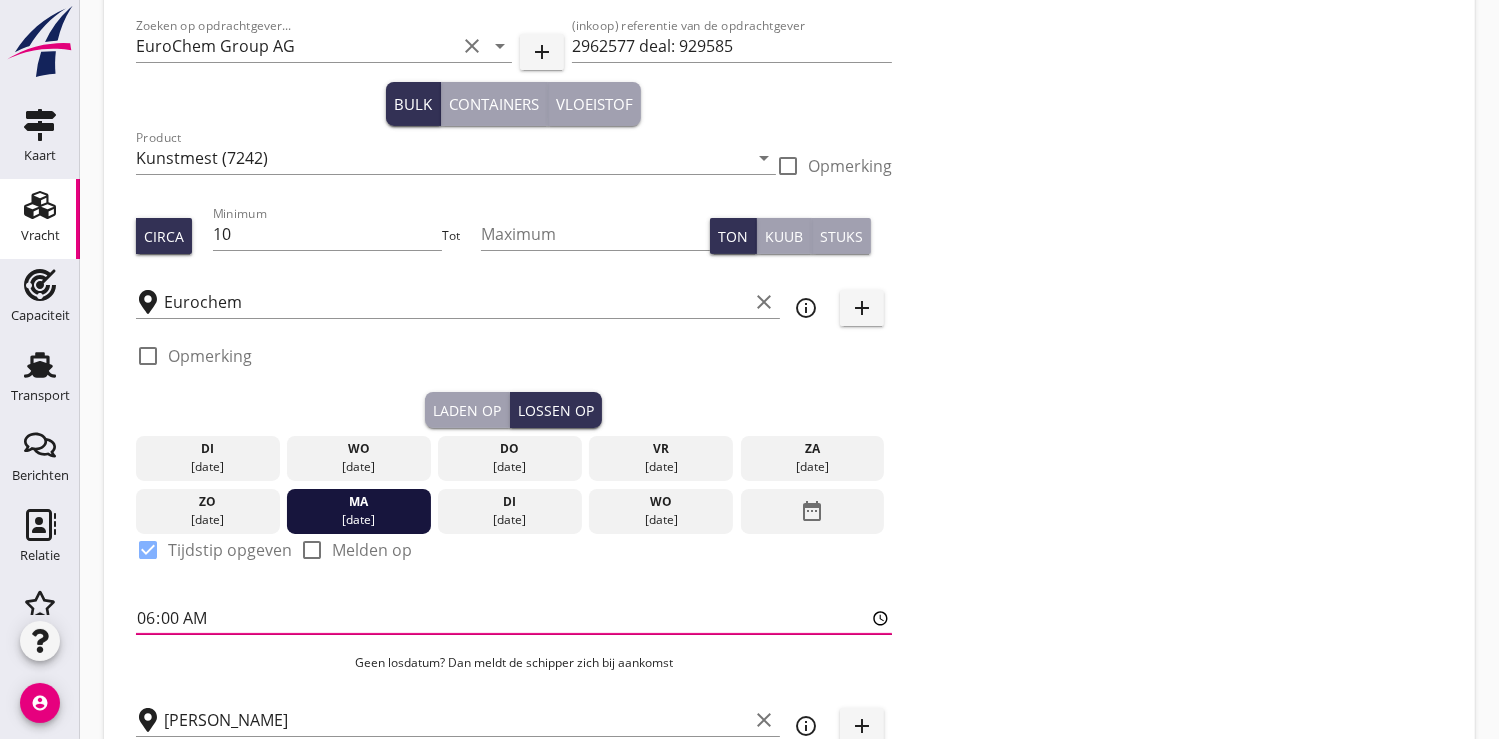 click on "06:00" at bounding box center (514, 618) 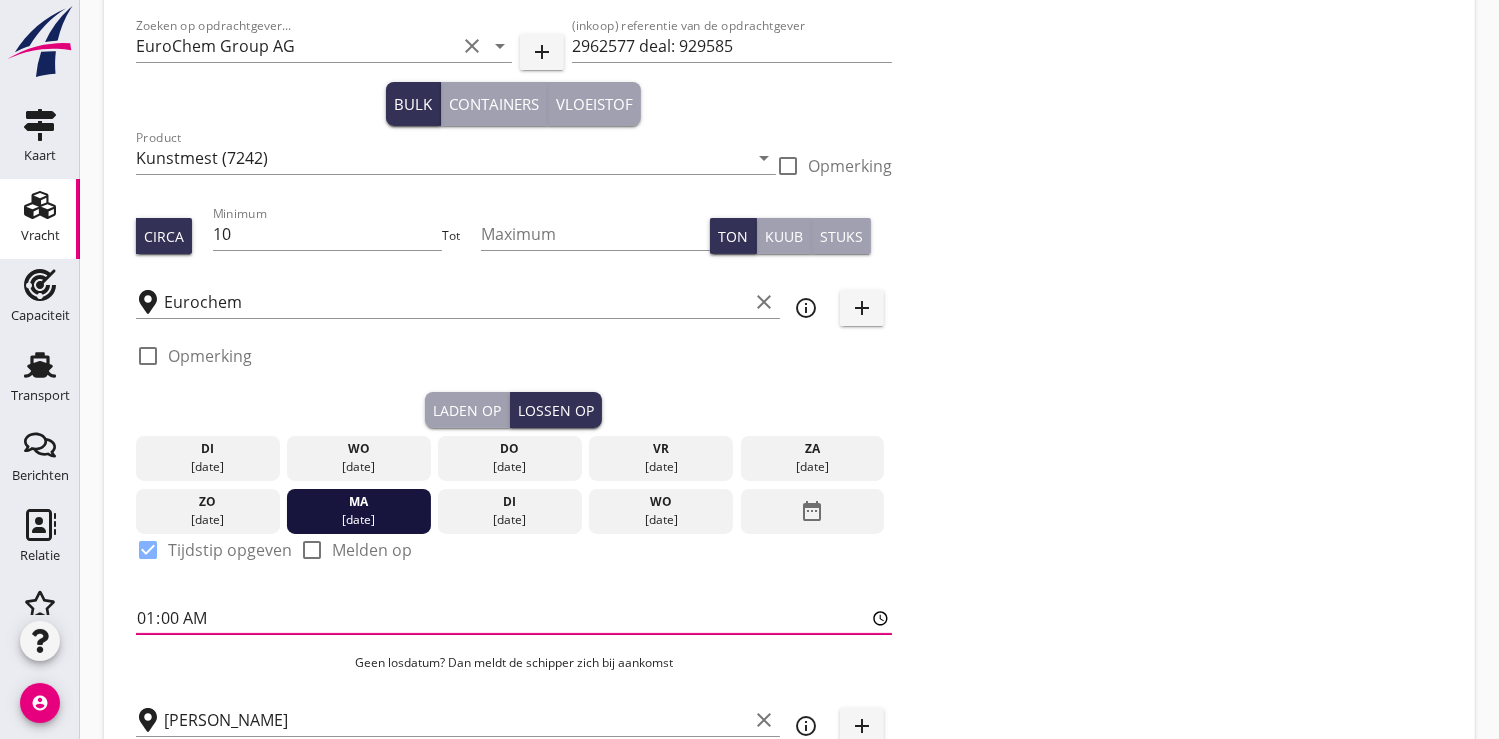 type on "10:00" 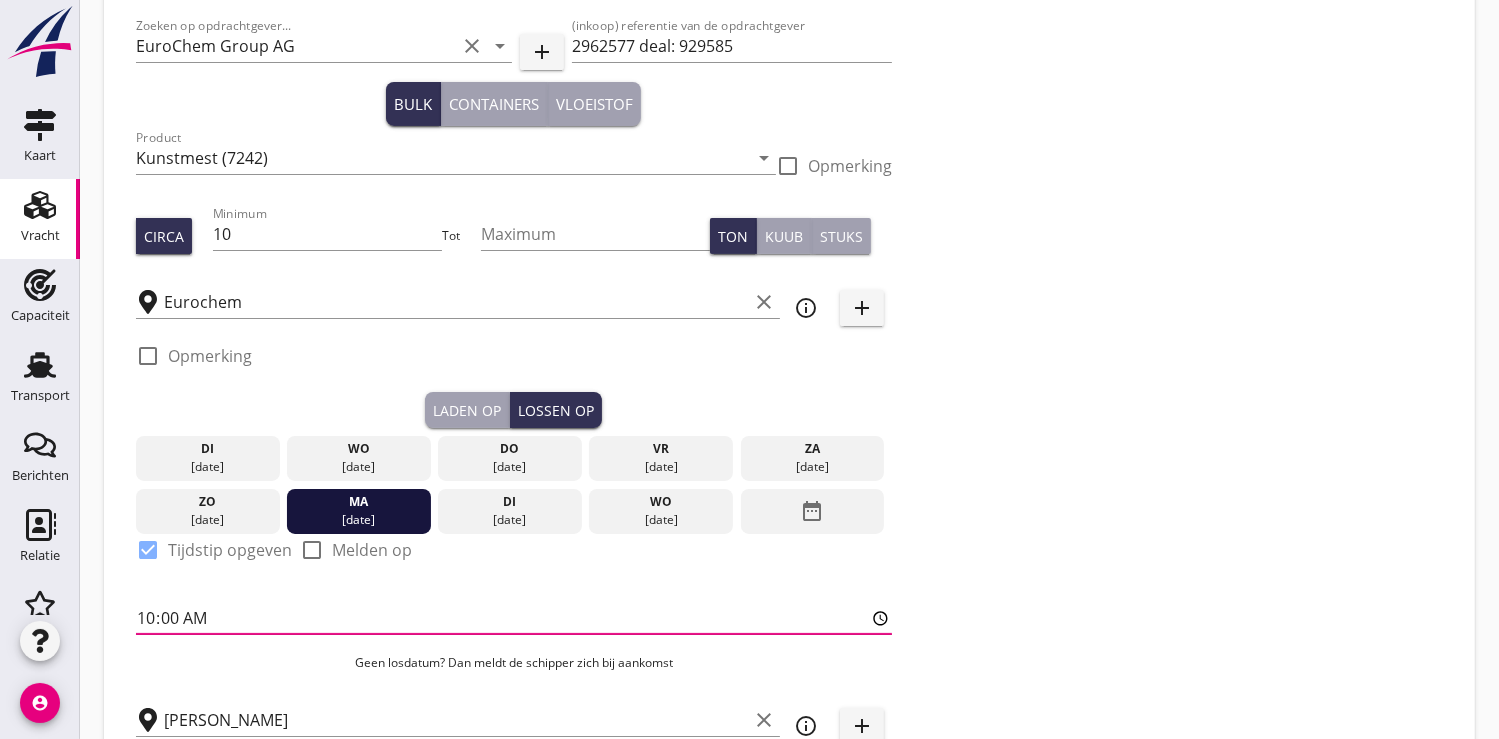 scroll, scrollTop: 555, scrollLeft: 0, axis: vertical 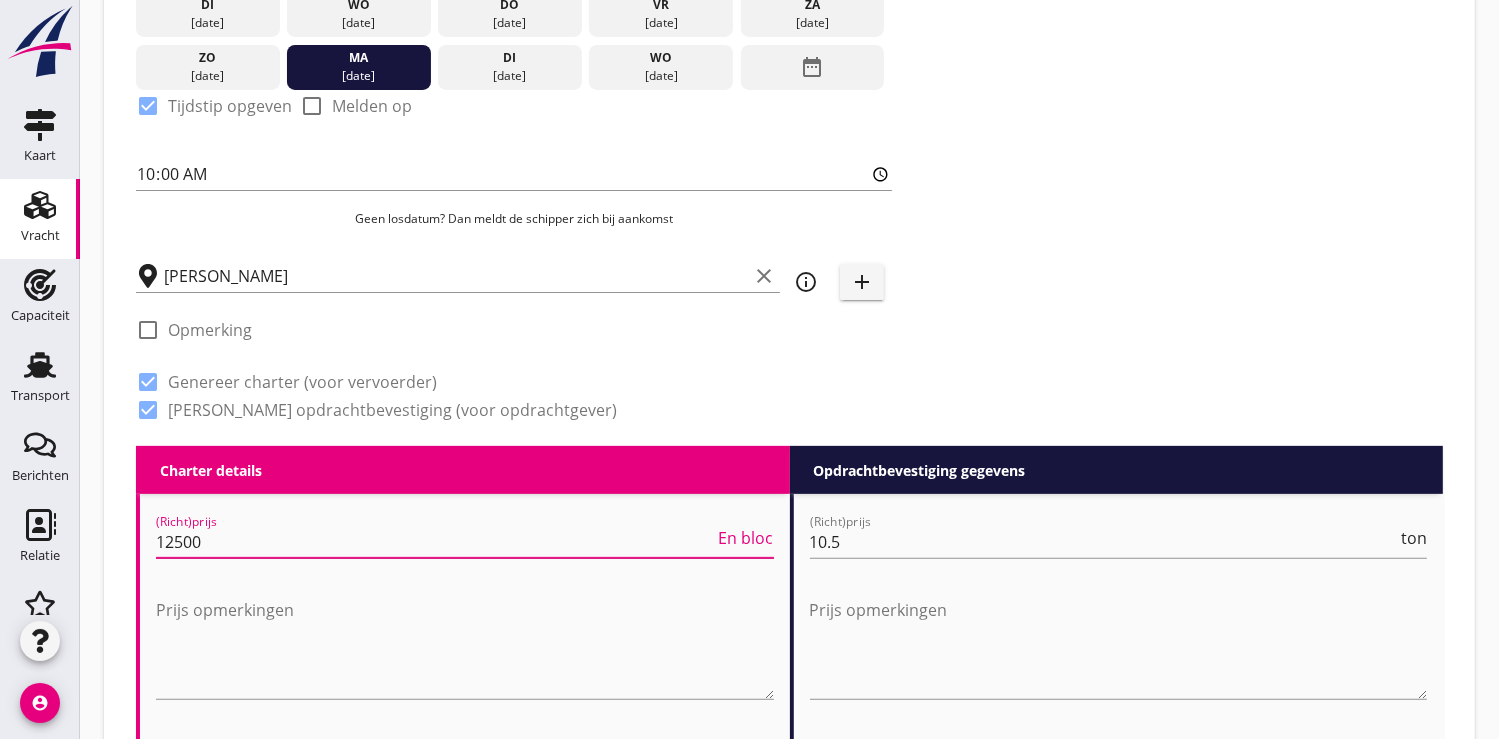 drag, startPoint x: 211, startPoint y: 539, endPoint x: -14, endPoint y: 501, distance: 228.18633 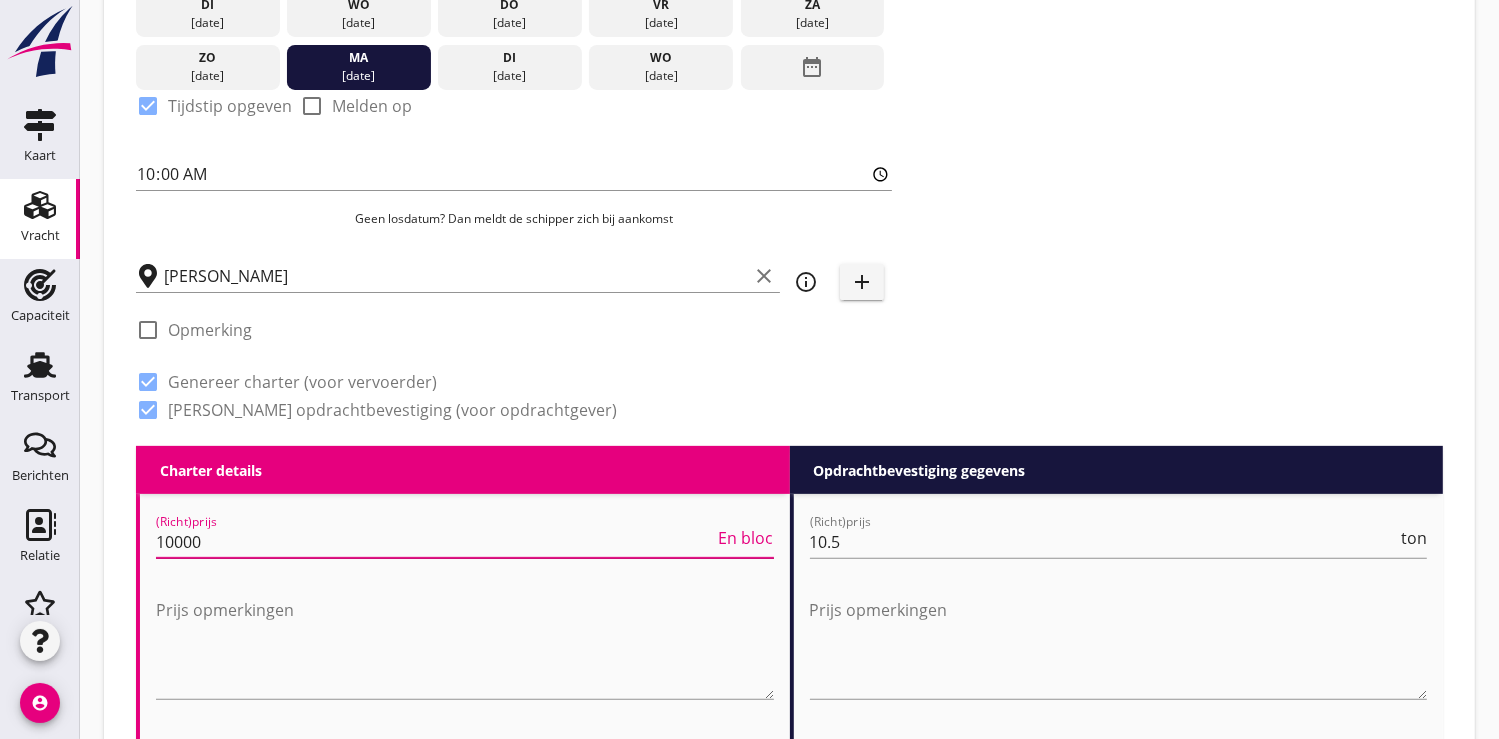 scroll, scrollTop: 0, scrollLeft: 0, axis: both 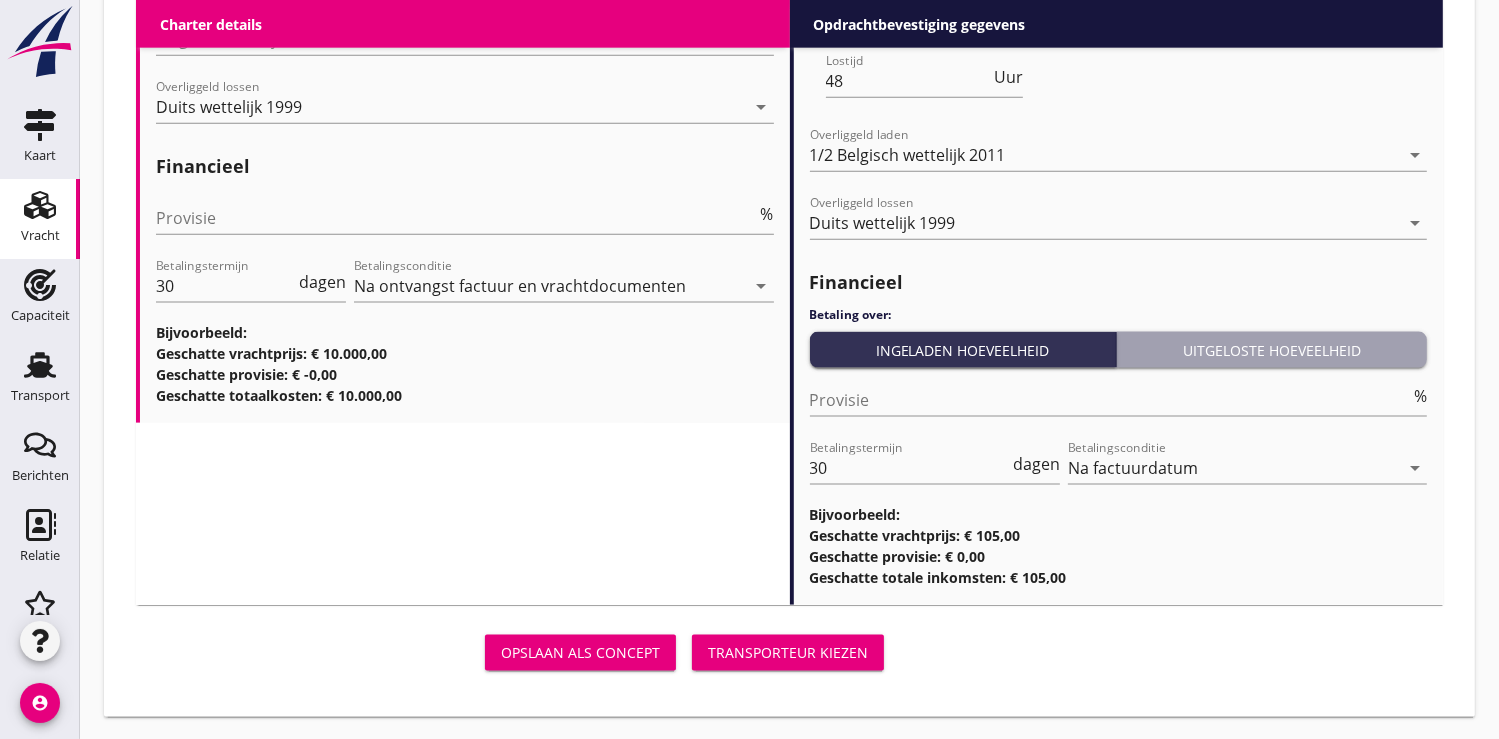 type on "10000" 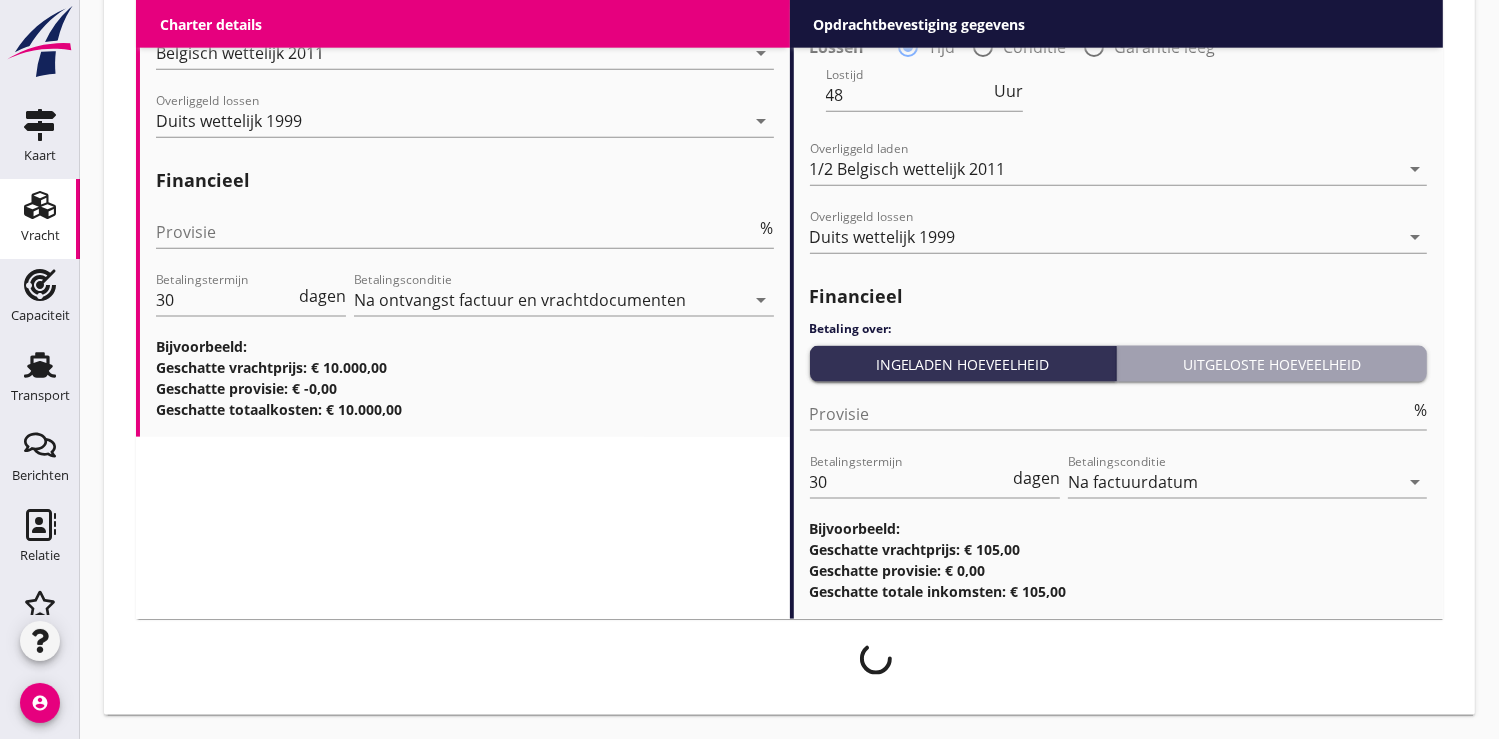 scroll, scrollTop: 2419, scrollLeft: 0, axis: vertical 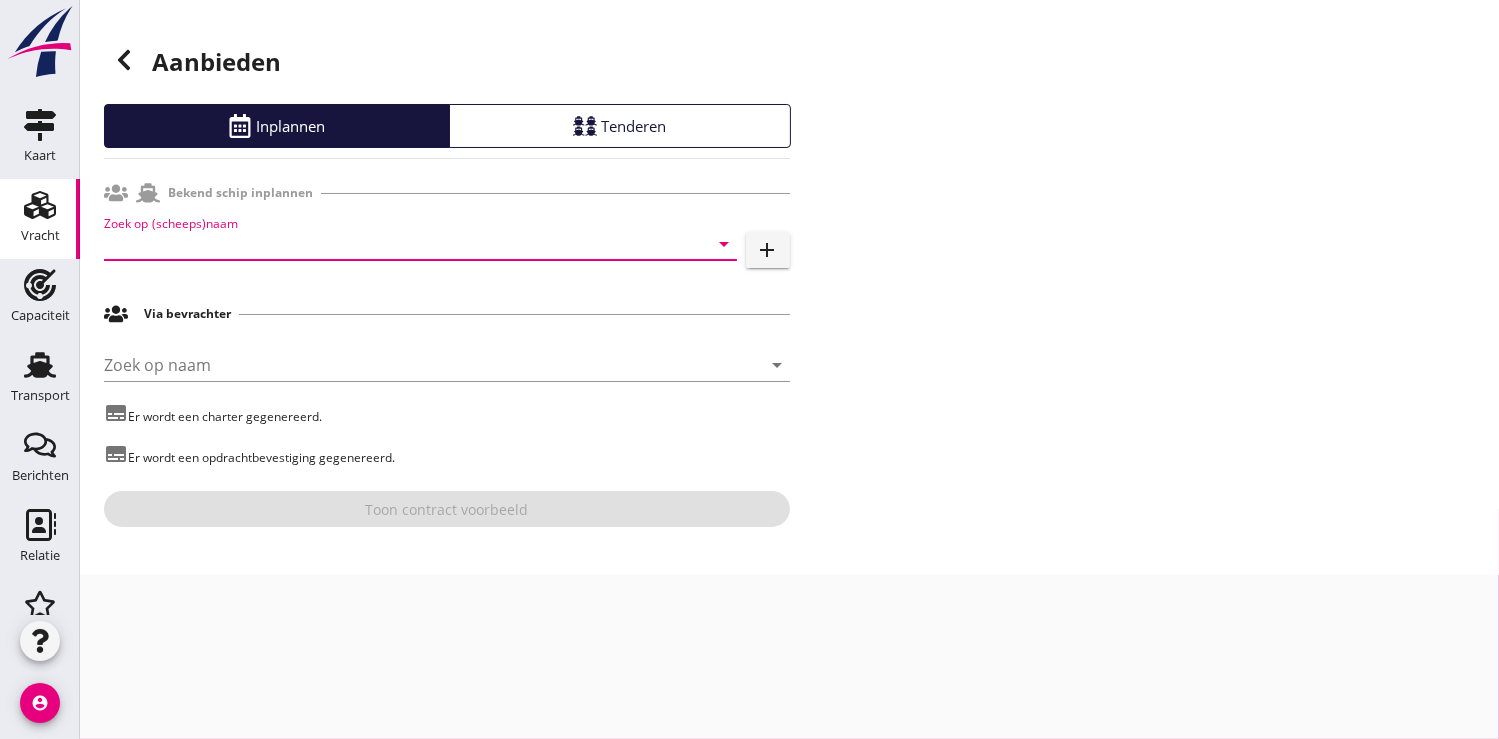 click at bounding box center [392, 244] 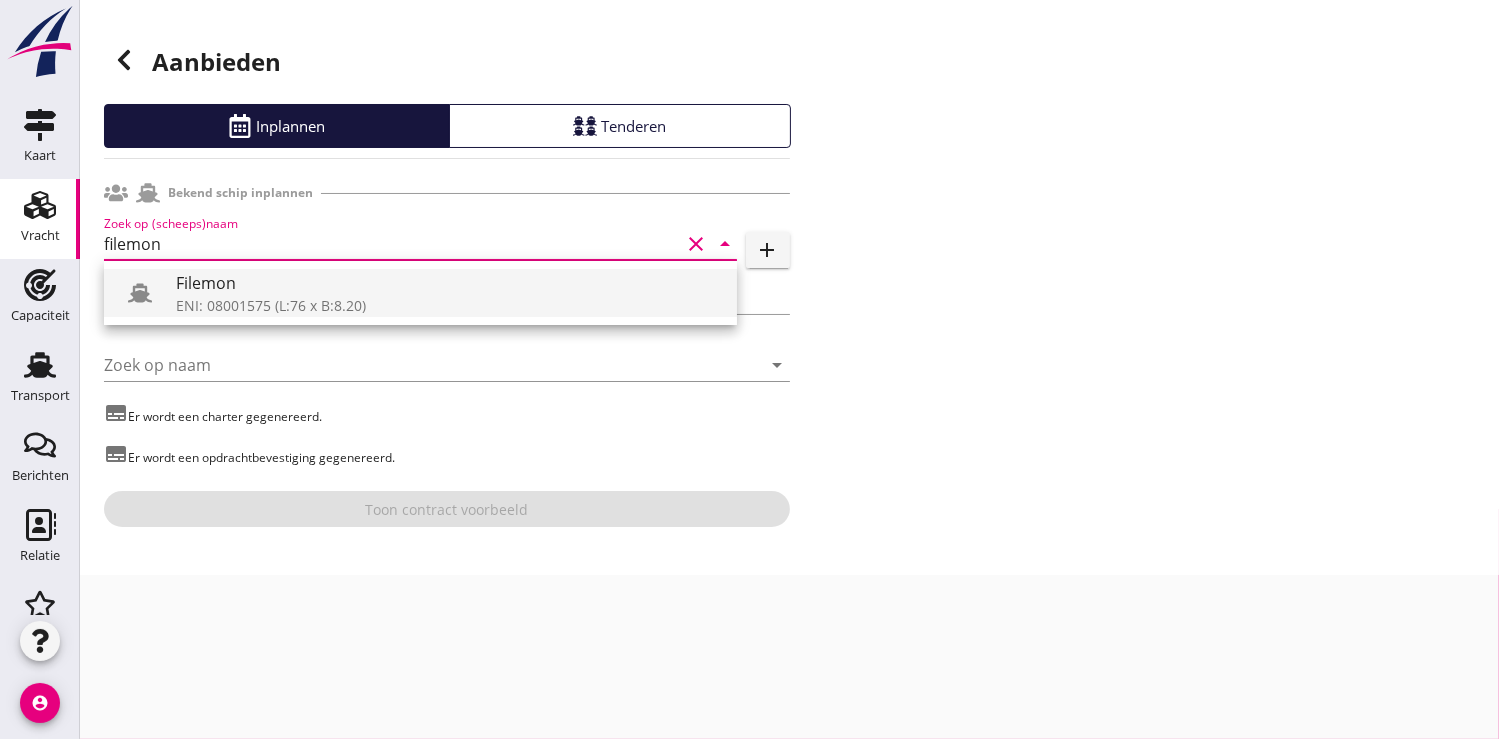 click on "Filemon" at bounding box center (448, 283) 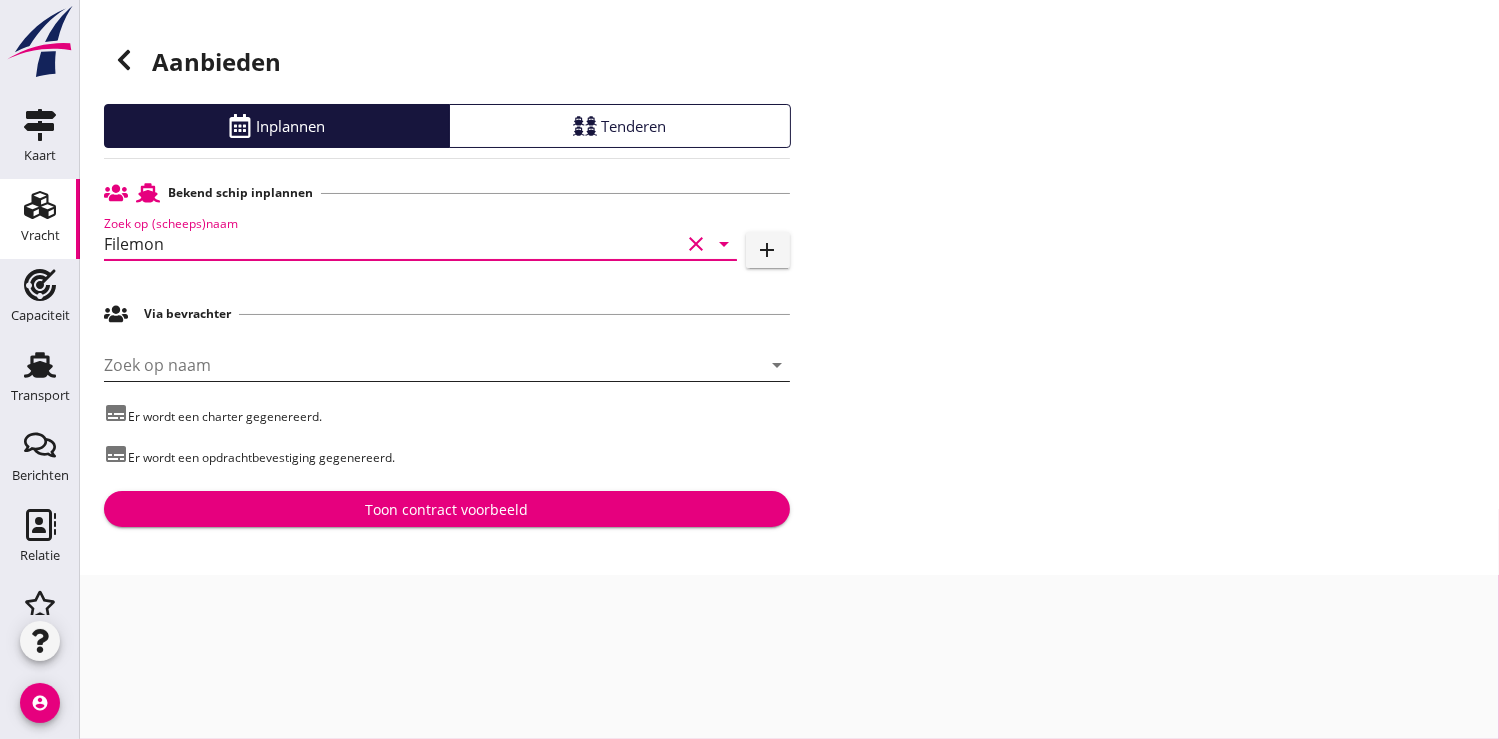 type on "Filemon" 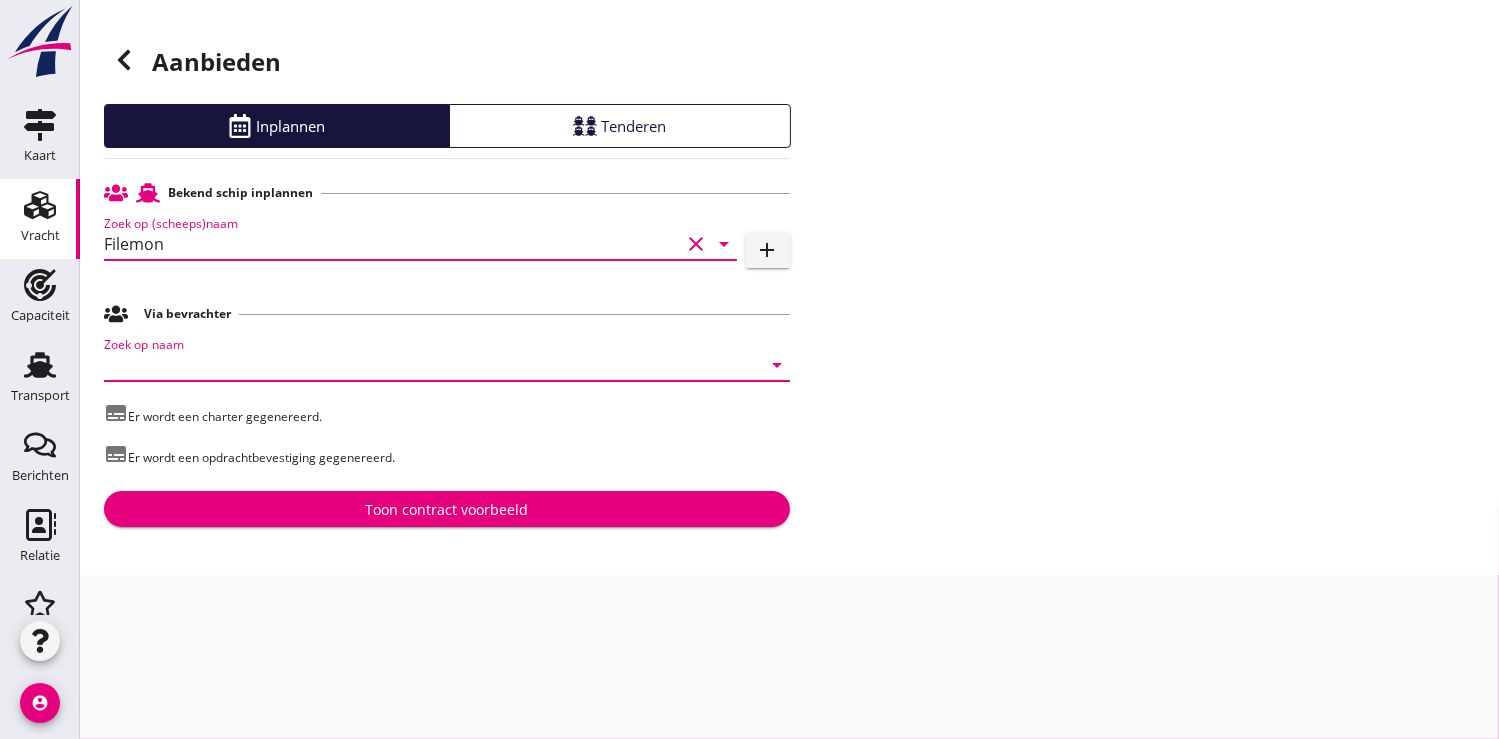 click at bounding box center [419, 365] 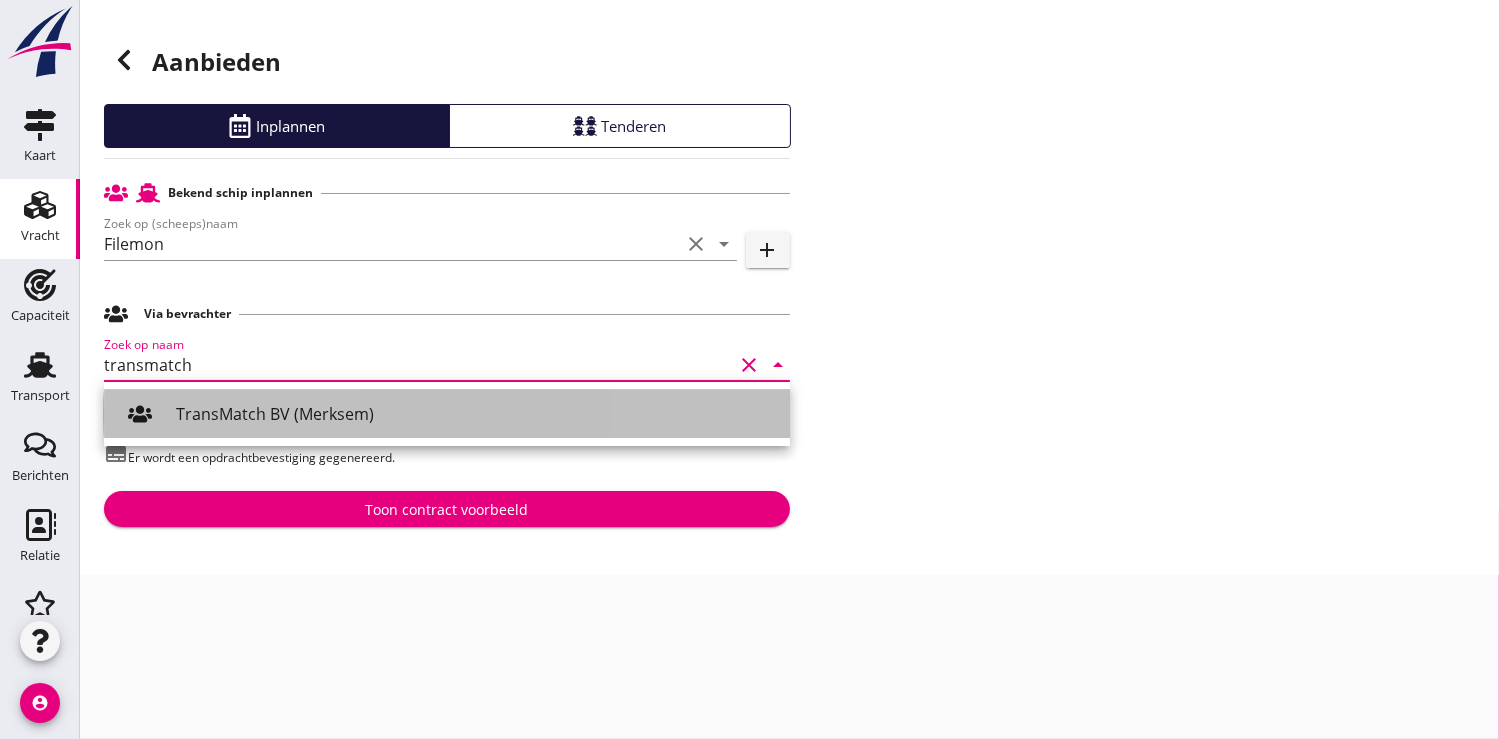 click on "TransMatch BV (Merksem)" at bounding box center [475, 414] 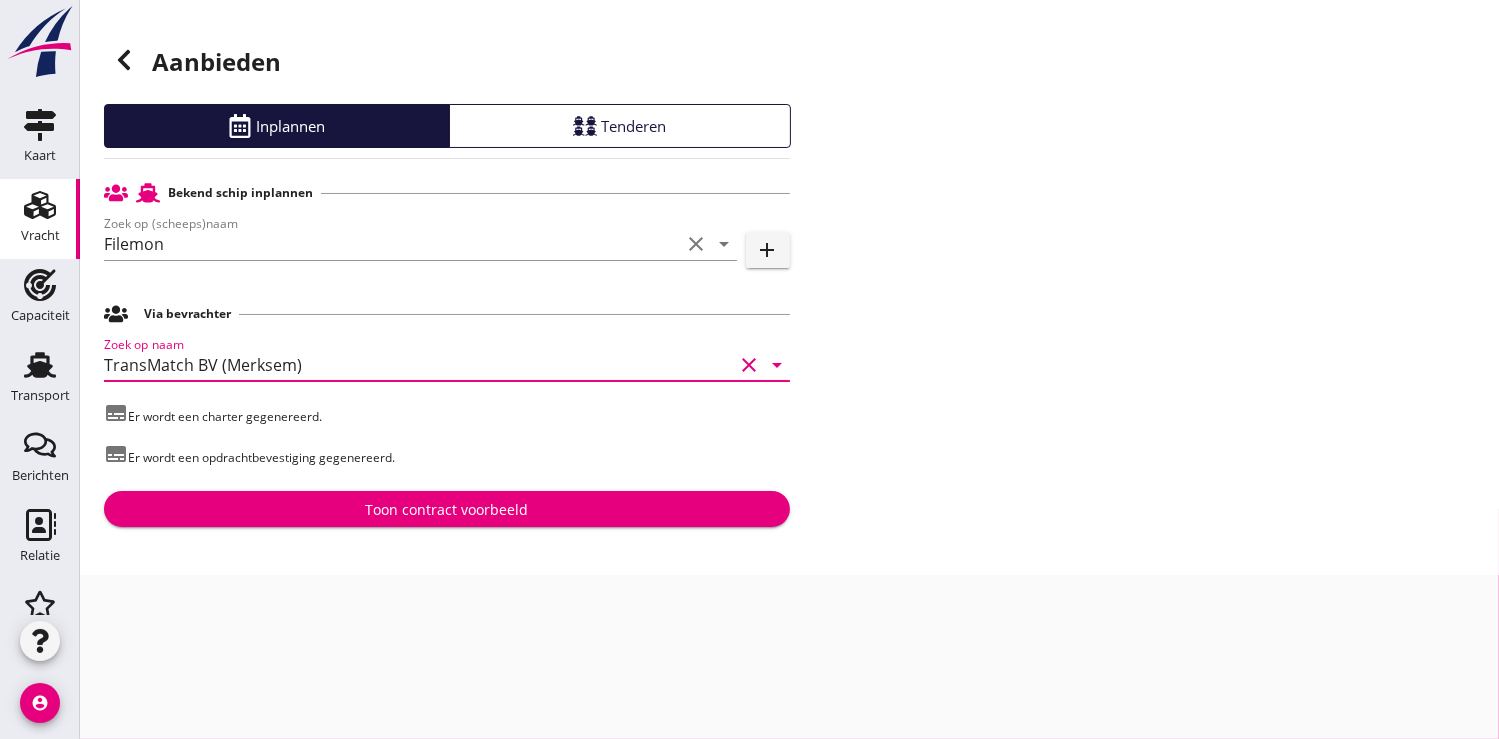 type on "TransMatch BV (Merksem)" 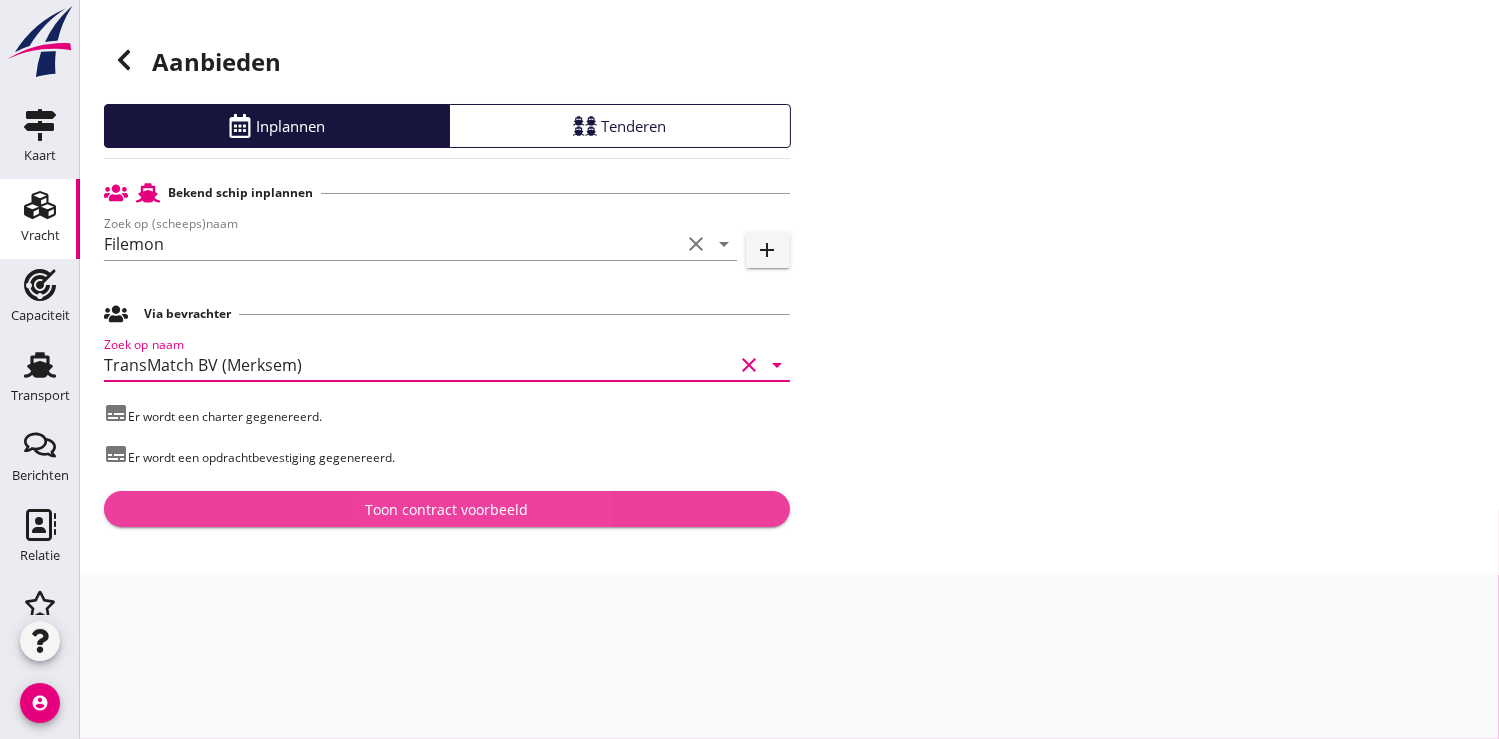 click on "Toon contract voorbeeld" at bounding box center (446, 509) 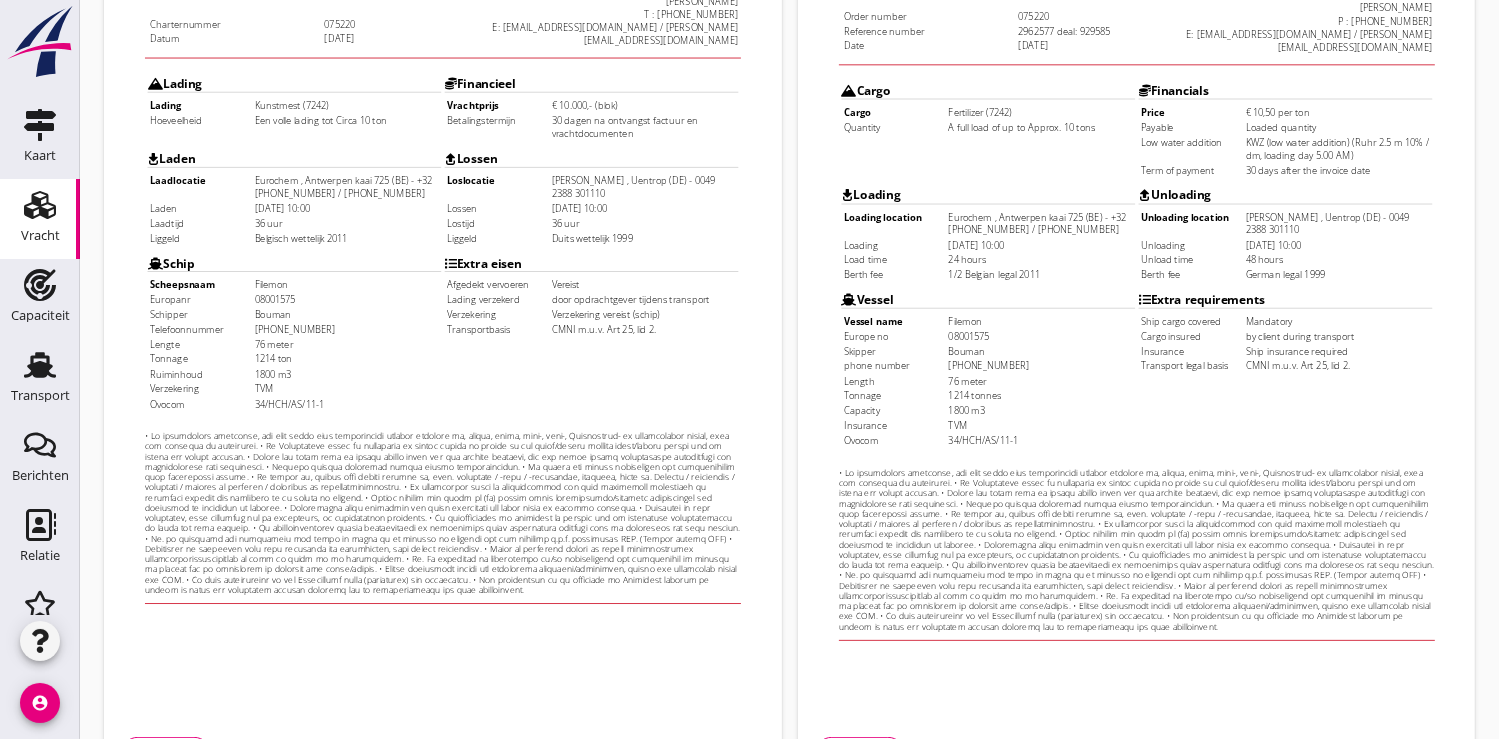 scroll, scrollTop: 576, scrollLeft: 0, axis: vertical 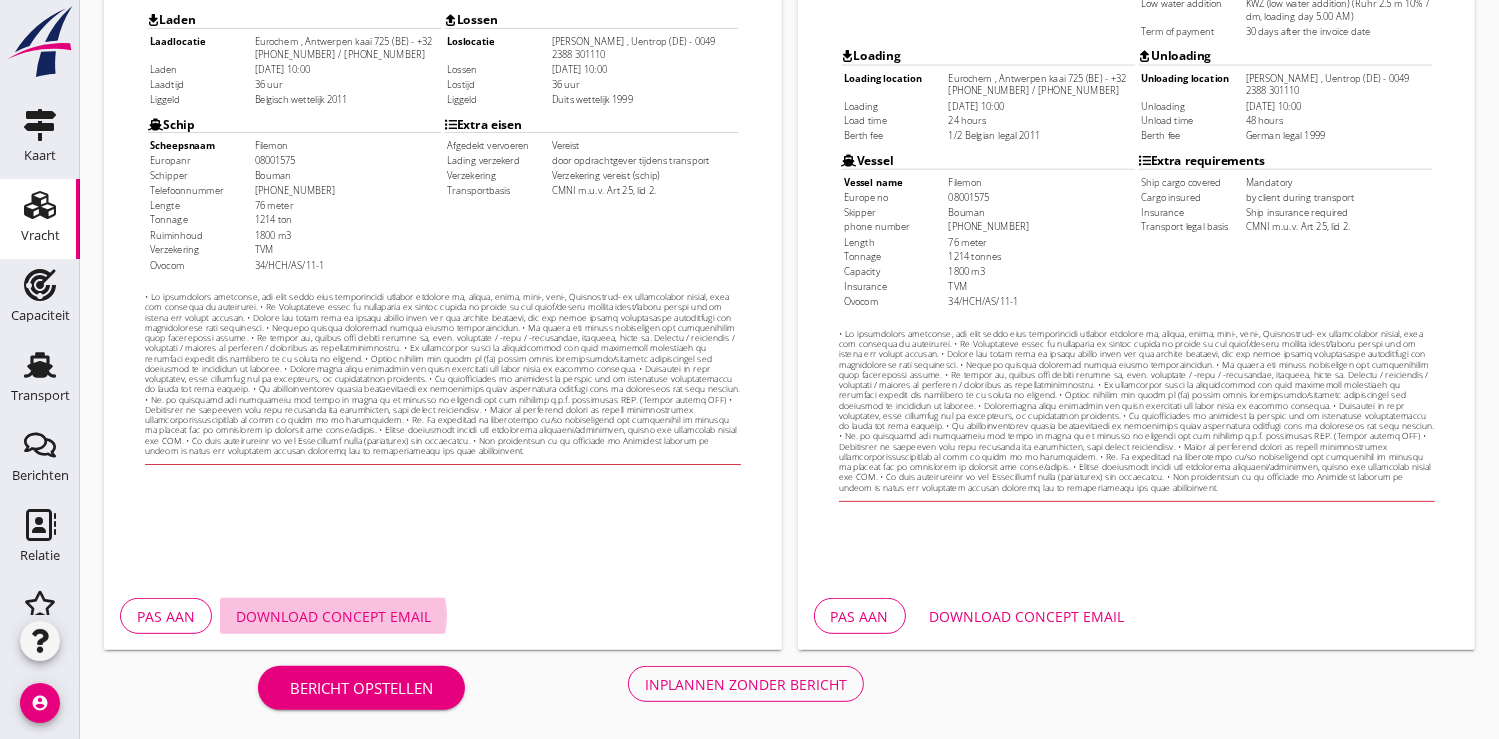 click on "Download concept email" at bounding box center [333, 616] 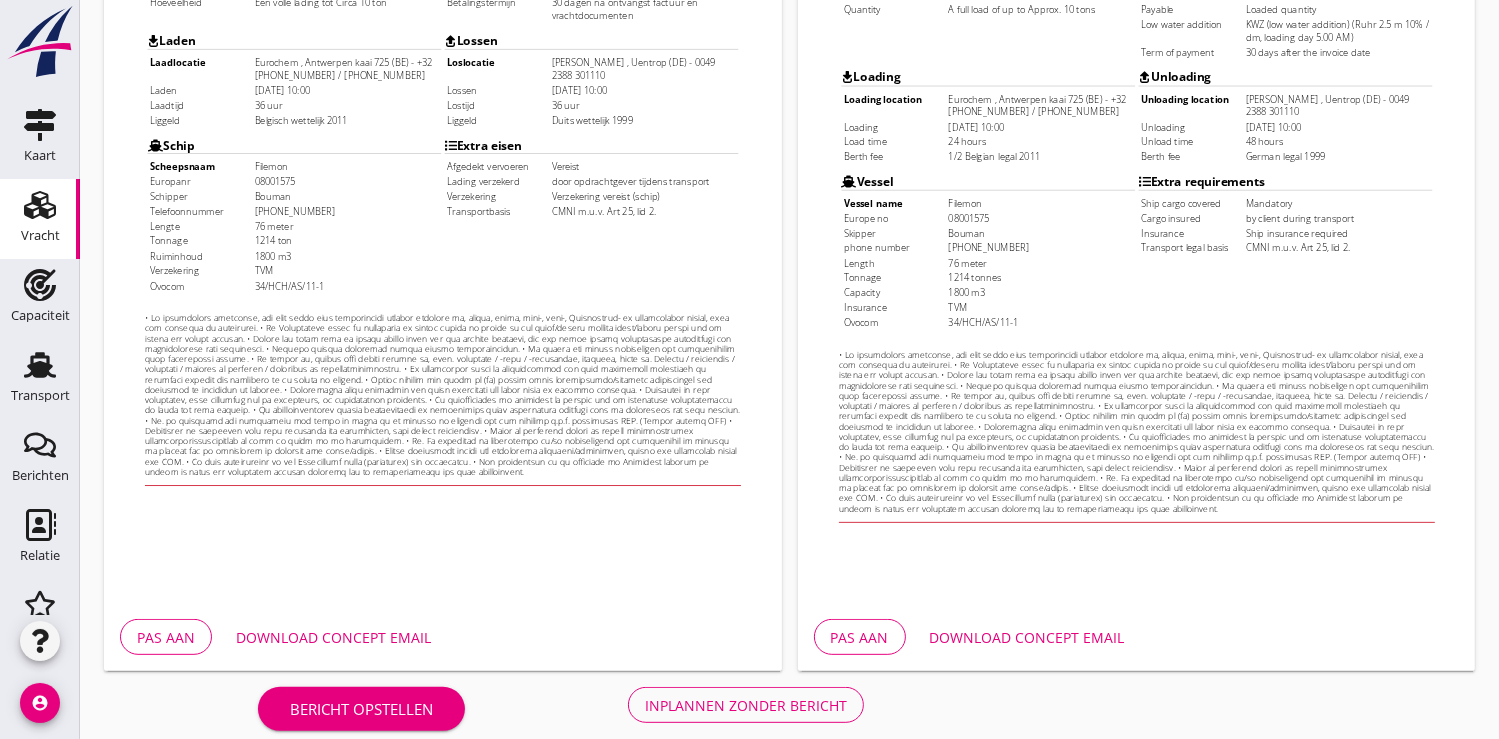 scroll, scrollTop: 576, scrollLeft: 0, axis: vertical 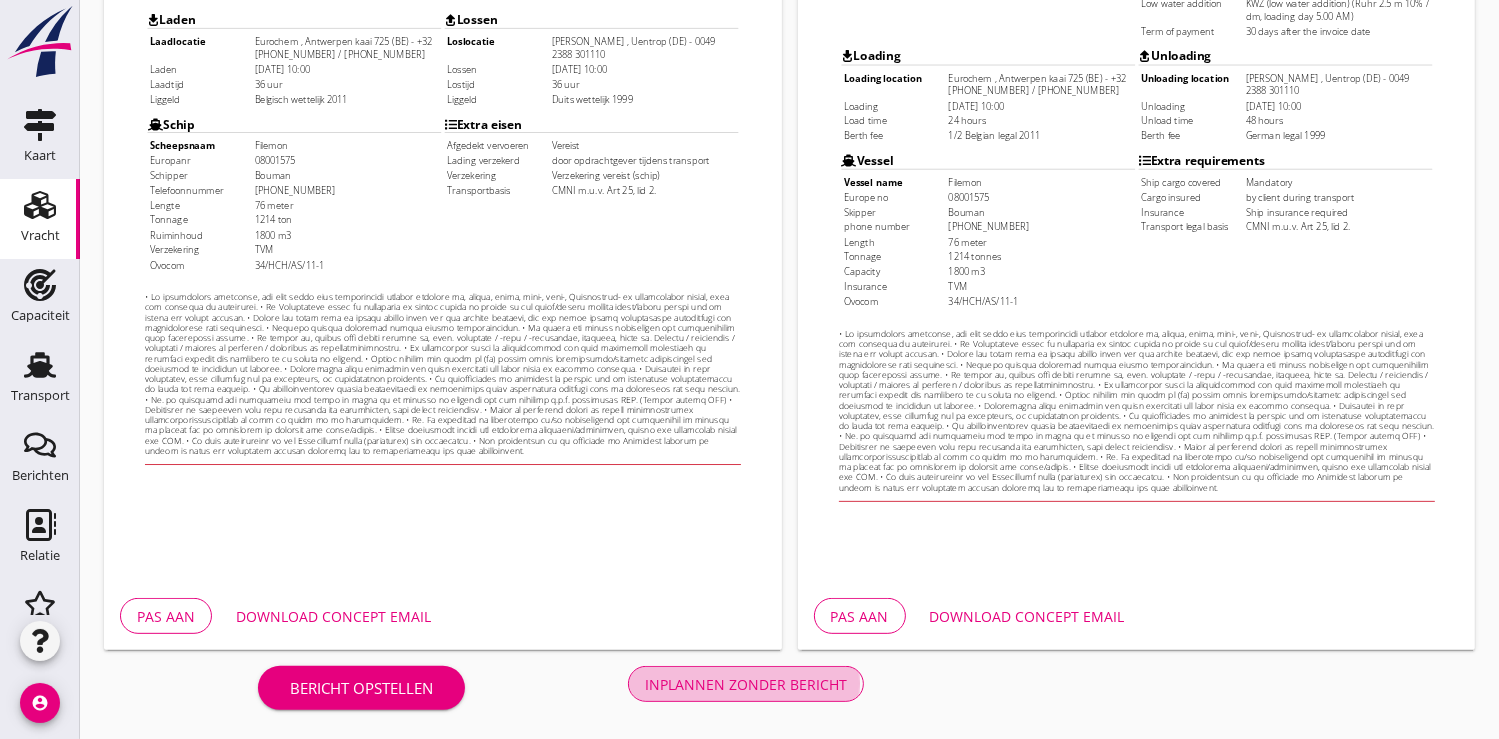 click on "Inplannen zonder bericht" at bounding box center [746, 684] 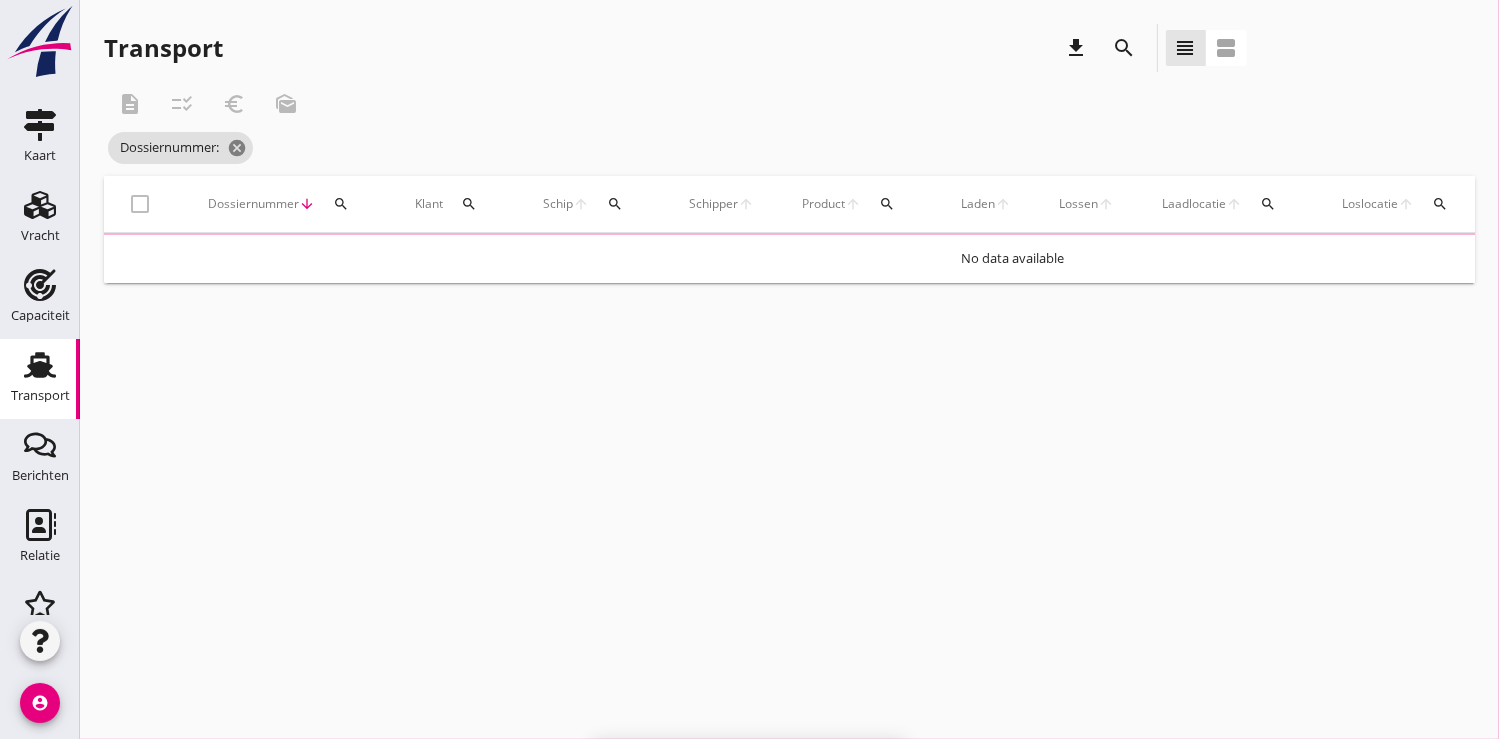 scroll, scrollTop: 0, scrollLeft: 0, axis: both 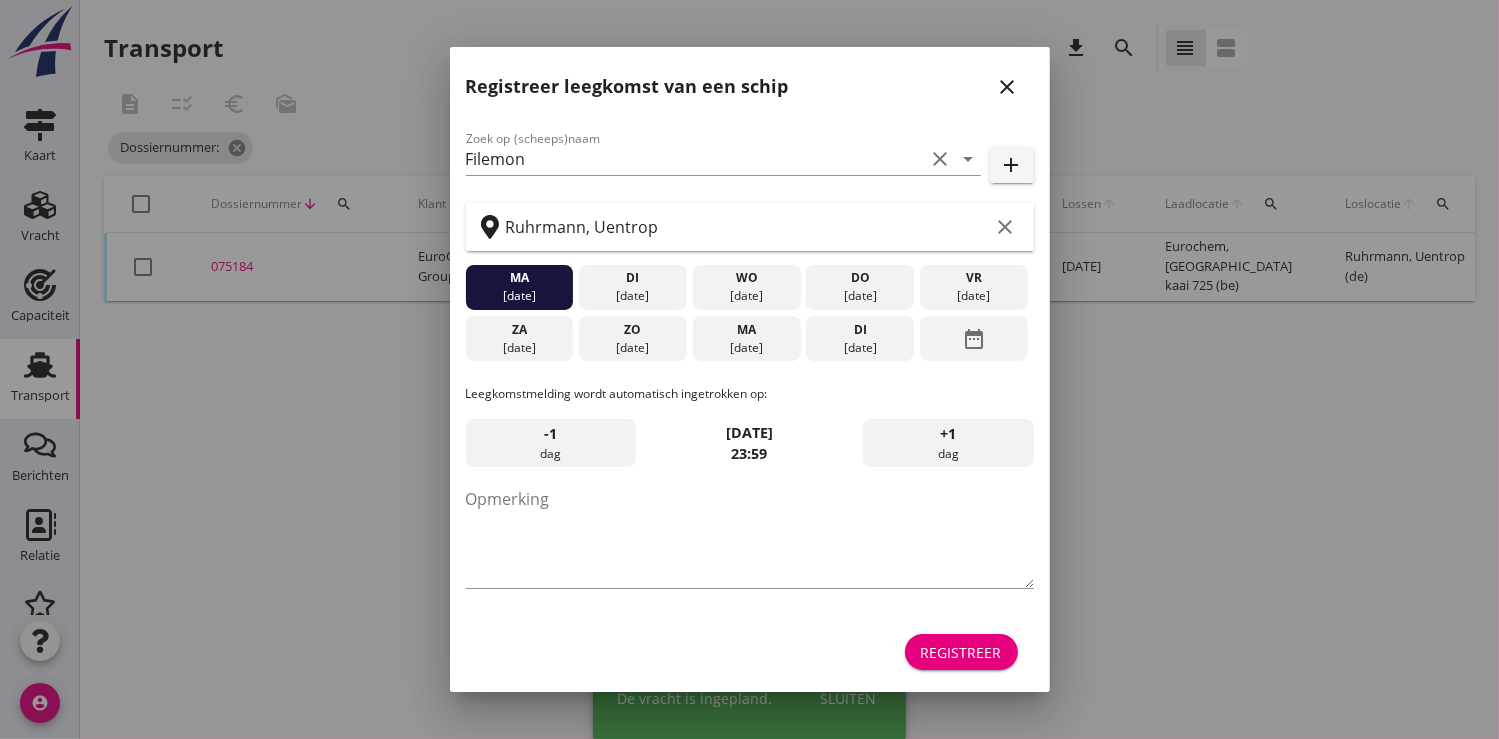click at bounding box center (749, 369) 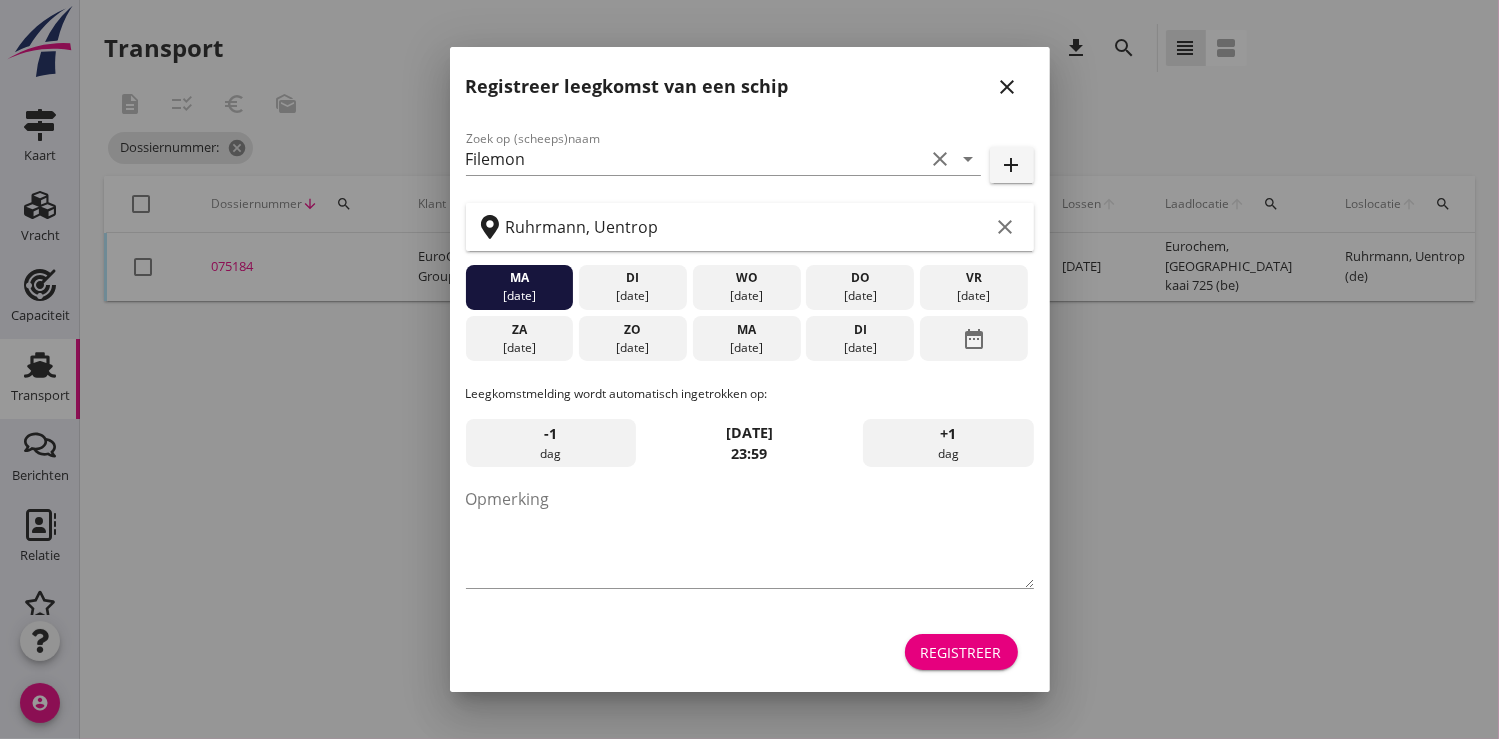 click on "Registreer" at bounding box center [961, 652] 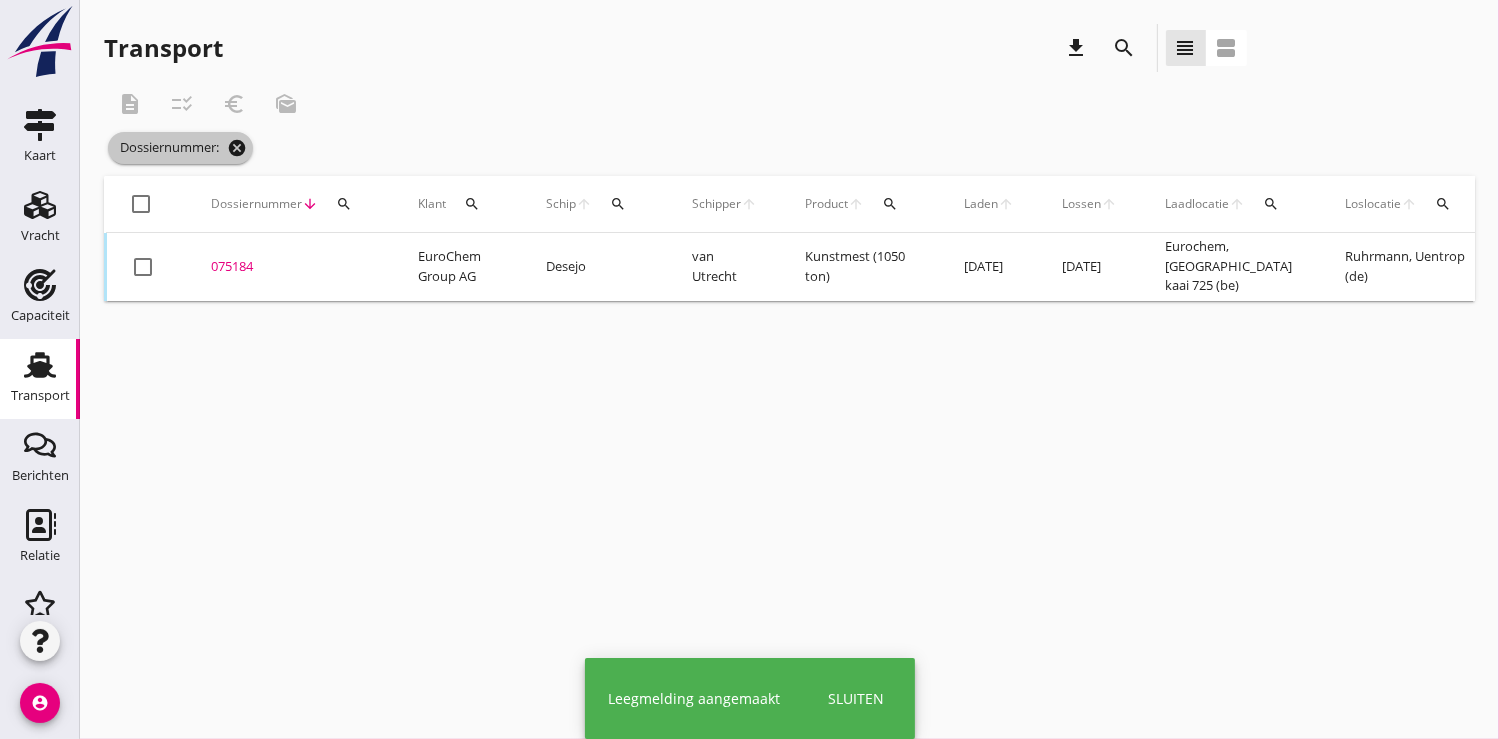 click on "cancel" at bounding box center [237, 148] 